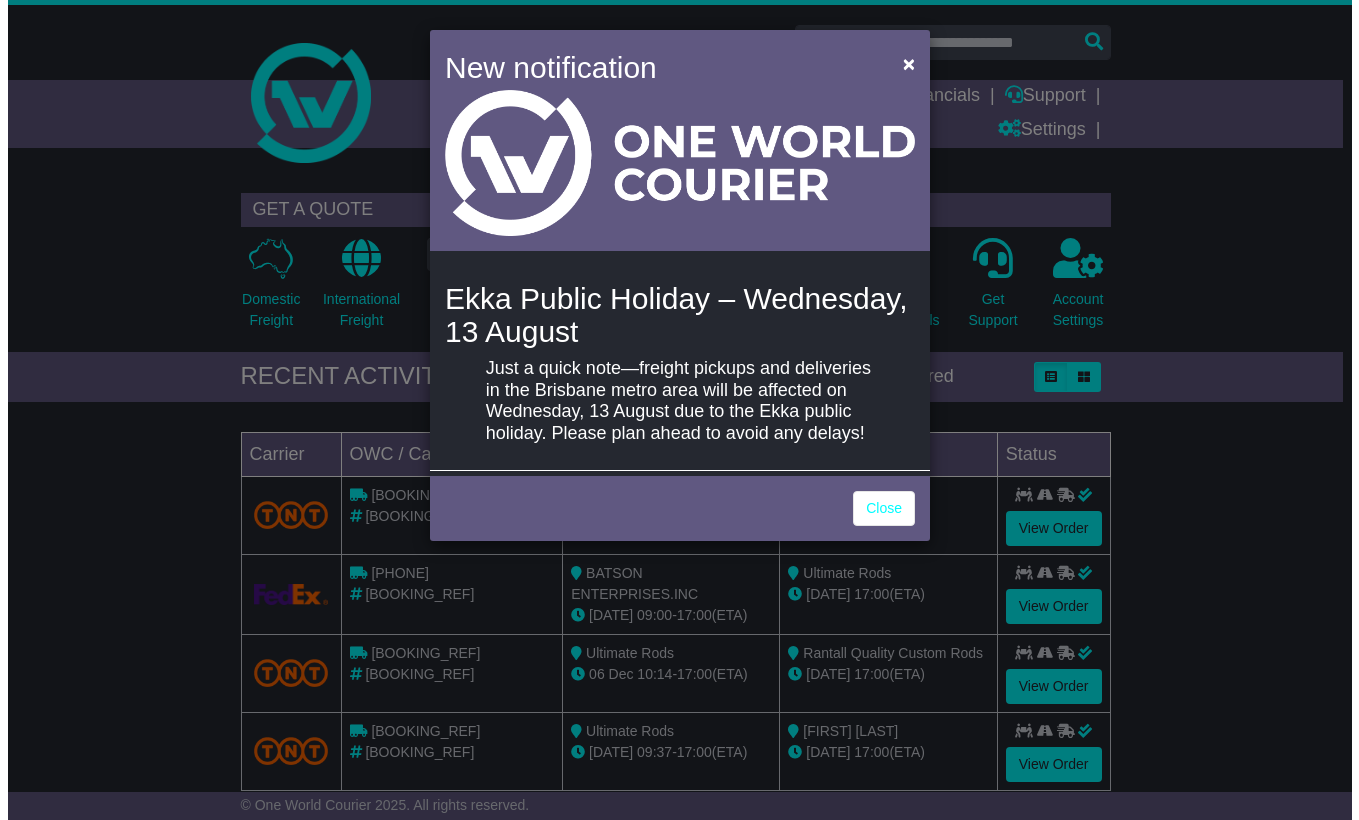 scroll, scrollTop: 0, scrollLeft: 0, axis: both 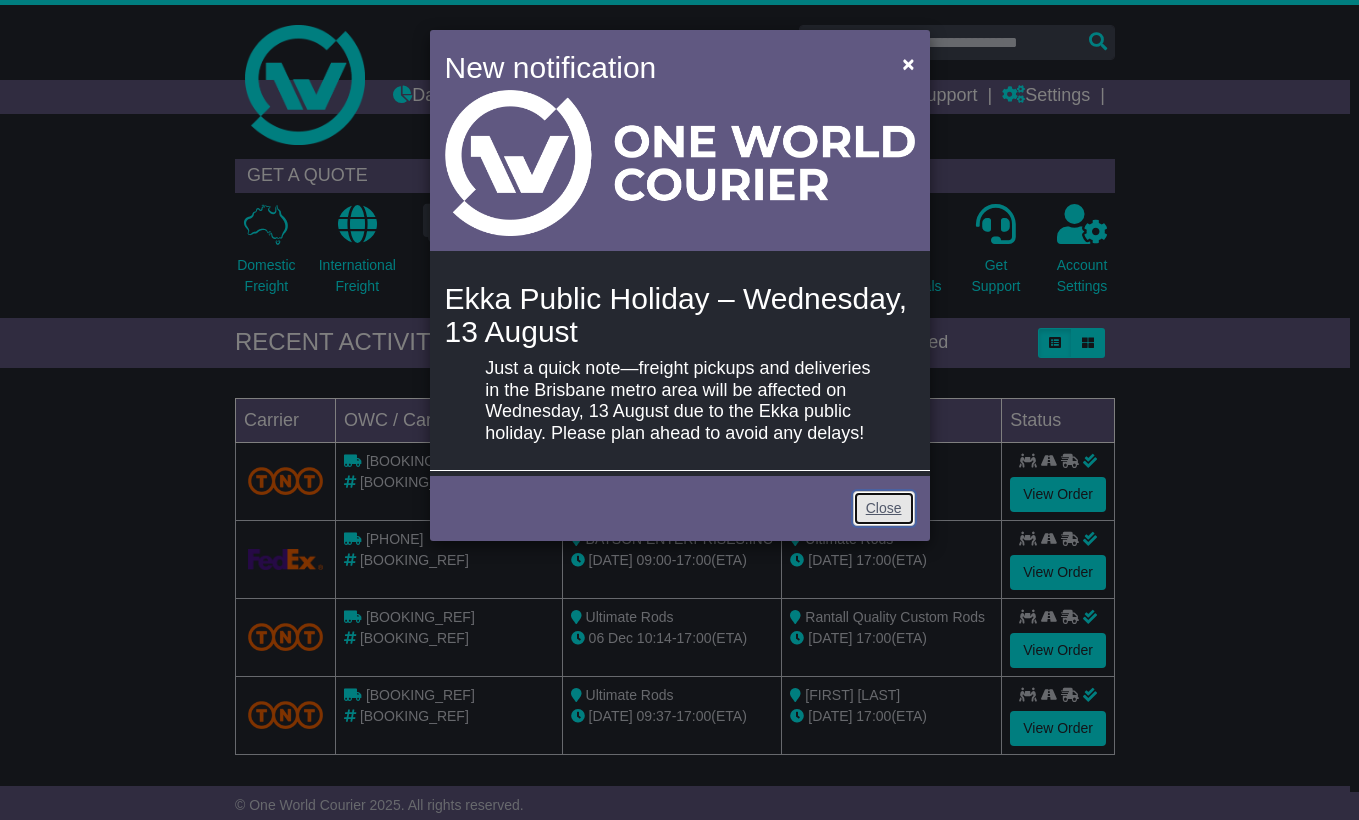 click on "Close" at bounding box center (884, 508) 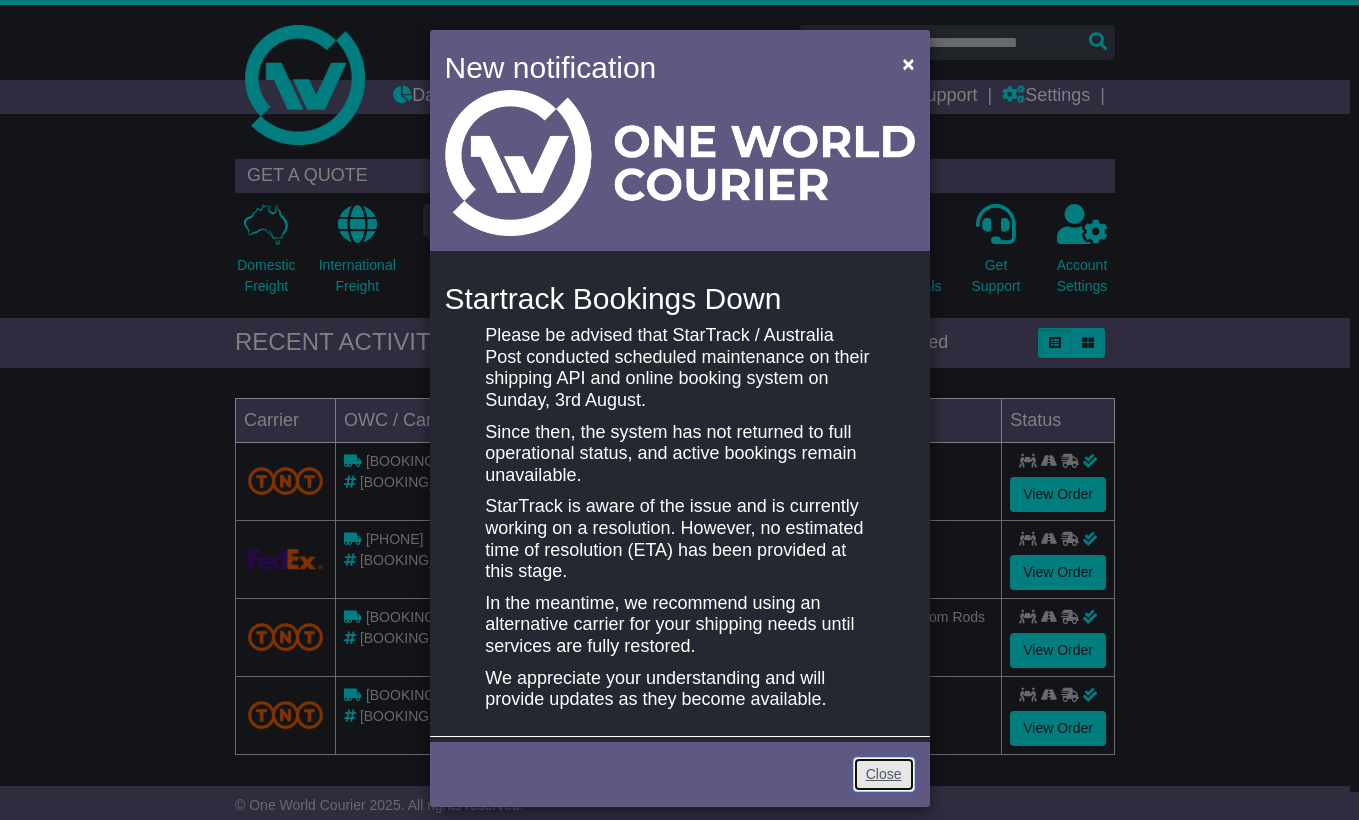 click on "Close" at bounding box center [884, 774] 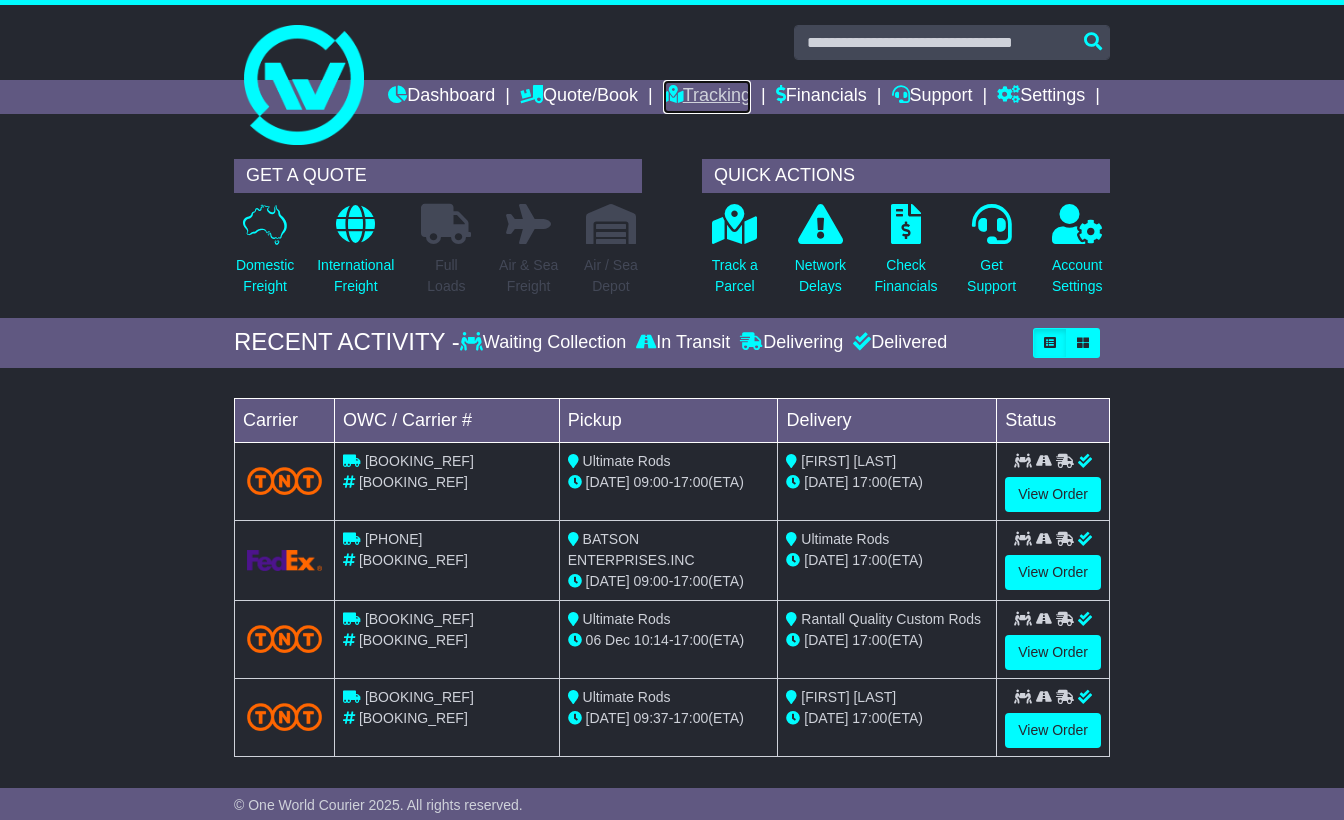 click on "Tracking" at bounding box center [707, 97] 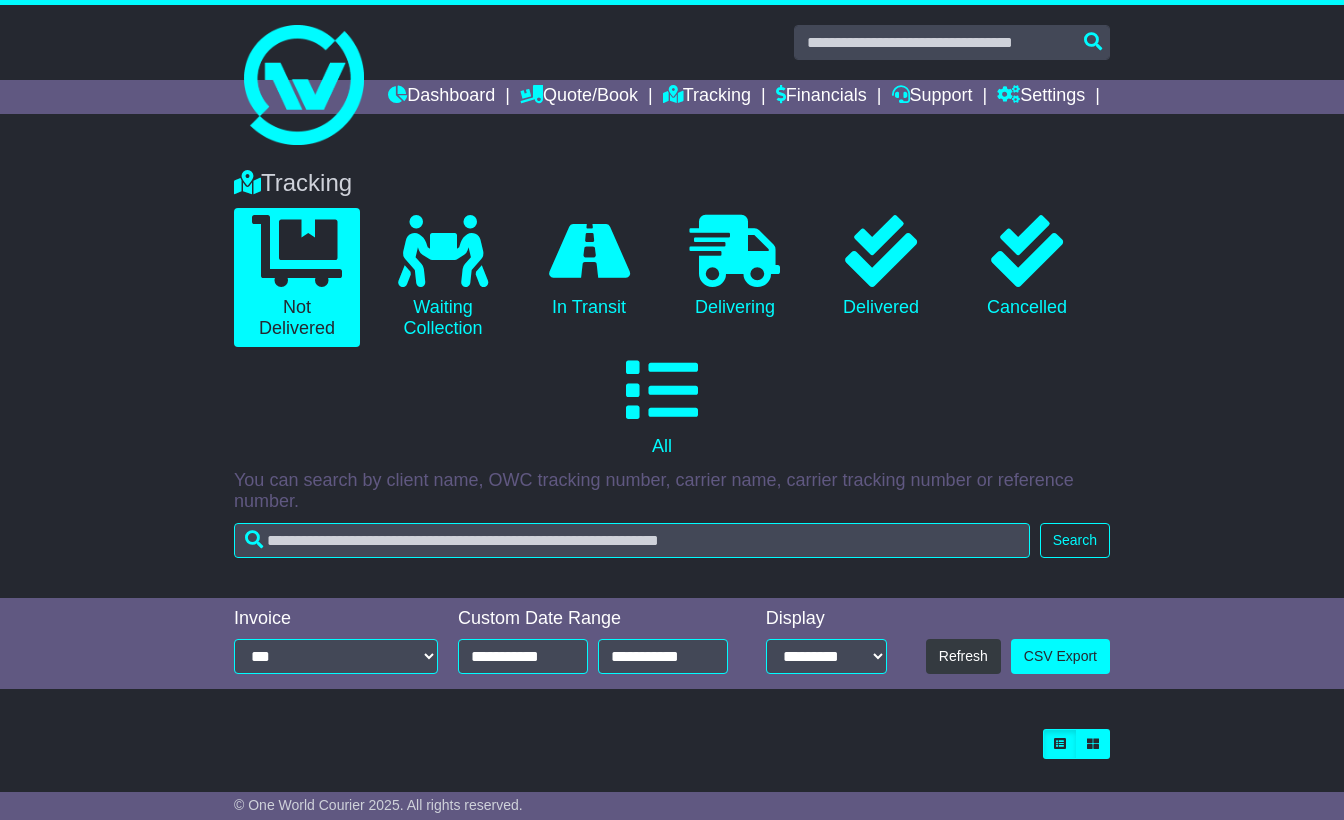 scroll, scrollTop: 0, scrollLeft: 0, axis: both 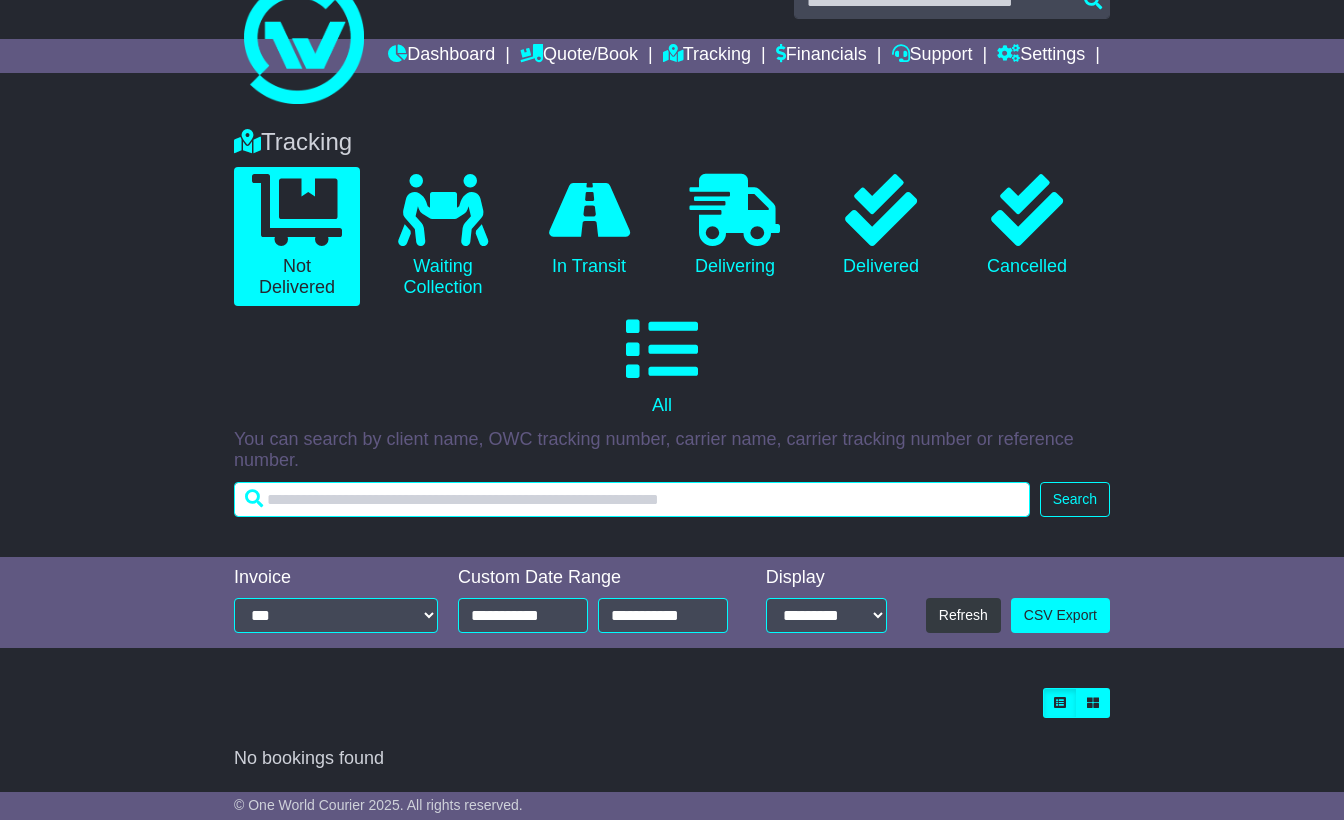 click at bounding box center (632, 499) 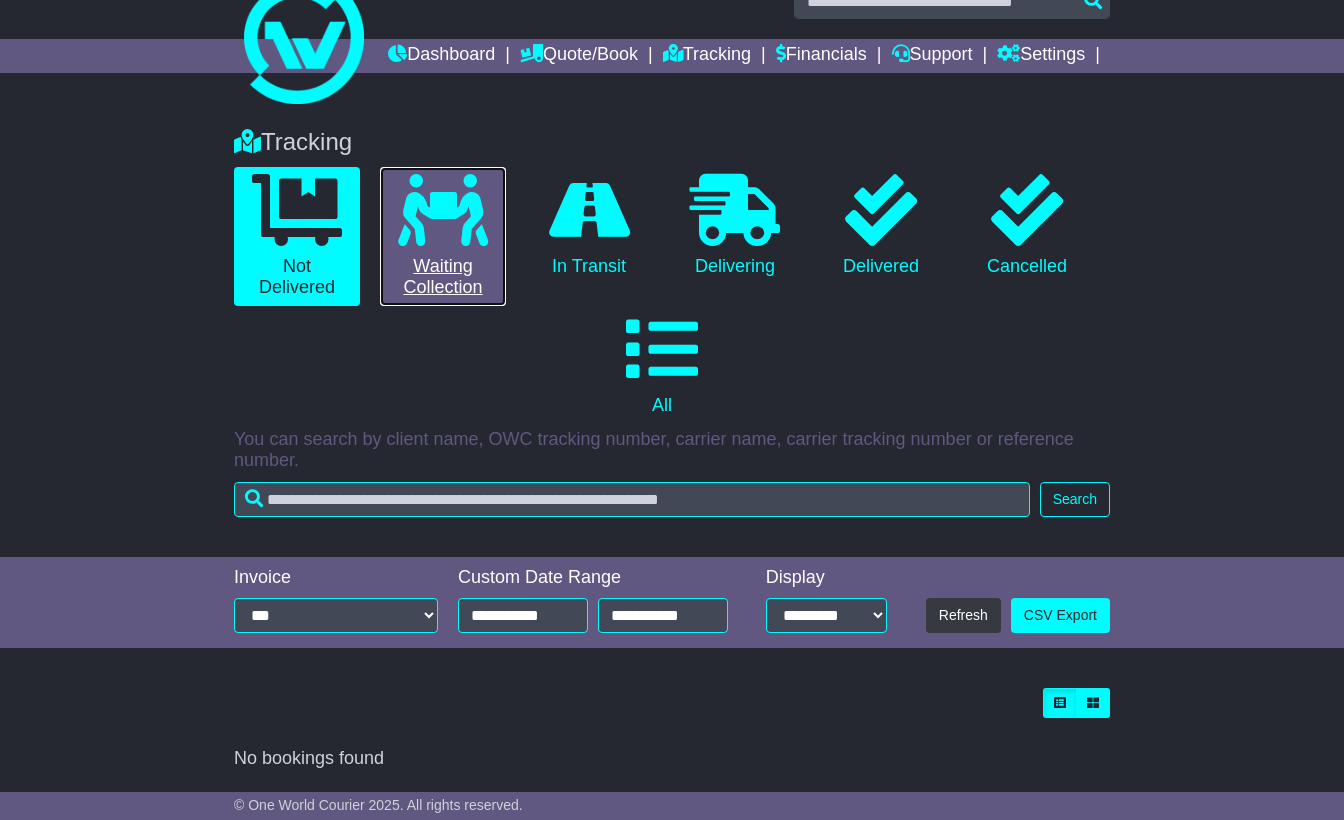 click on "0
Waiting Collection" at bounding box center [443, 236] 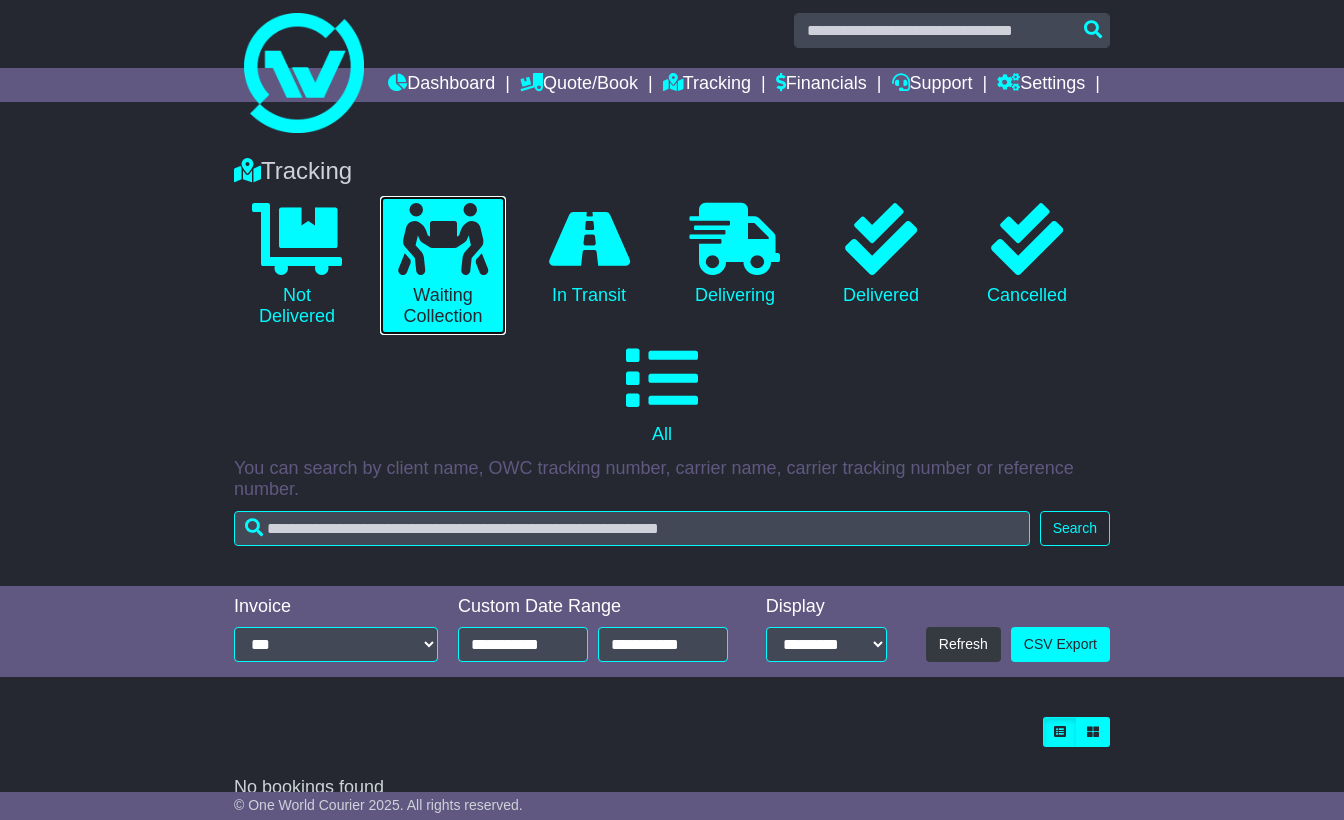 scroll, scrollTop: 0, scrollLeft: 0, axis: both 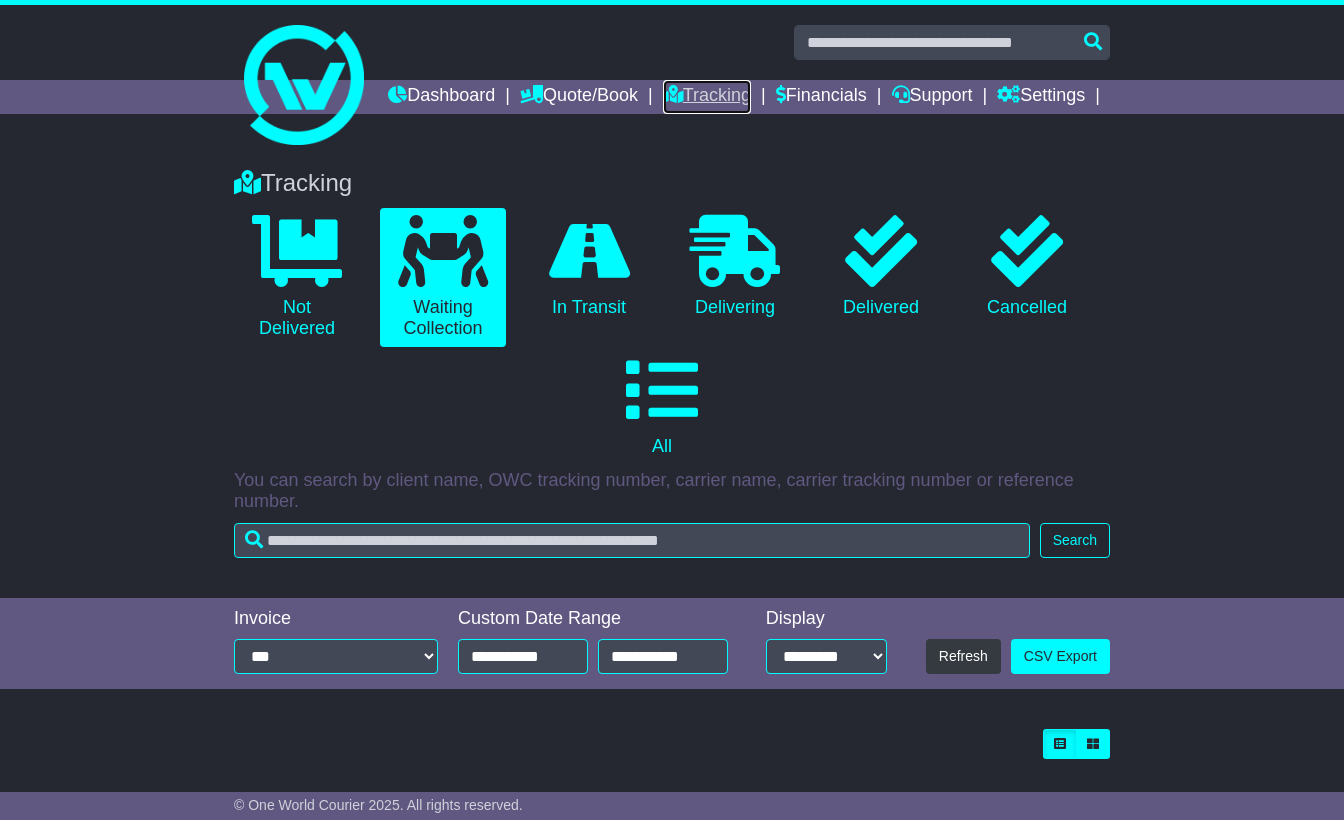 click on "Tracking" at bounding box center (707, 97) 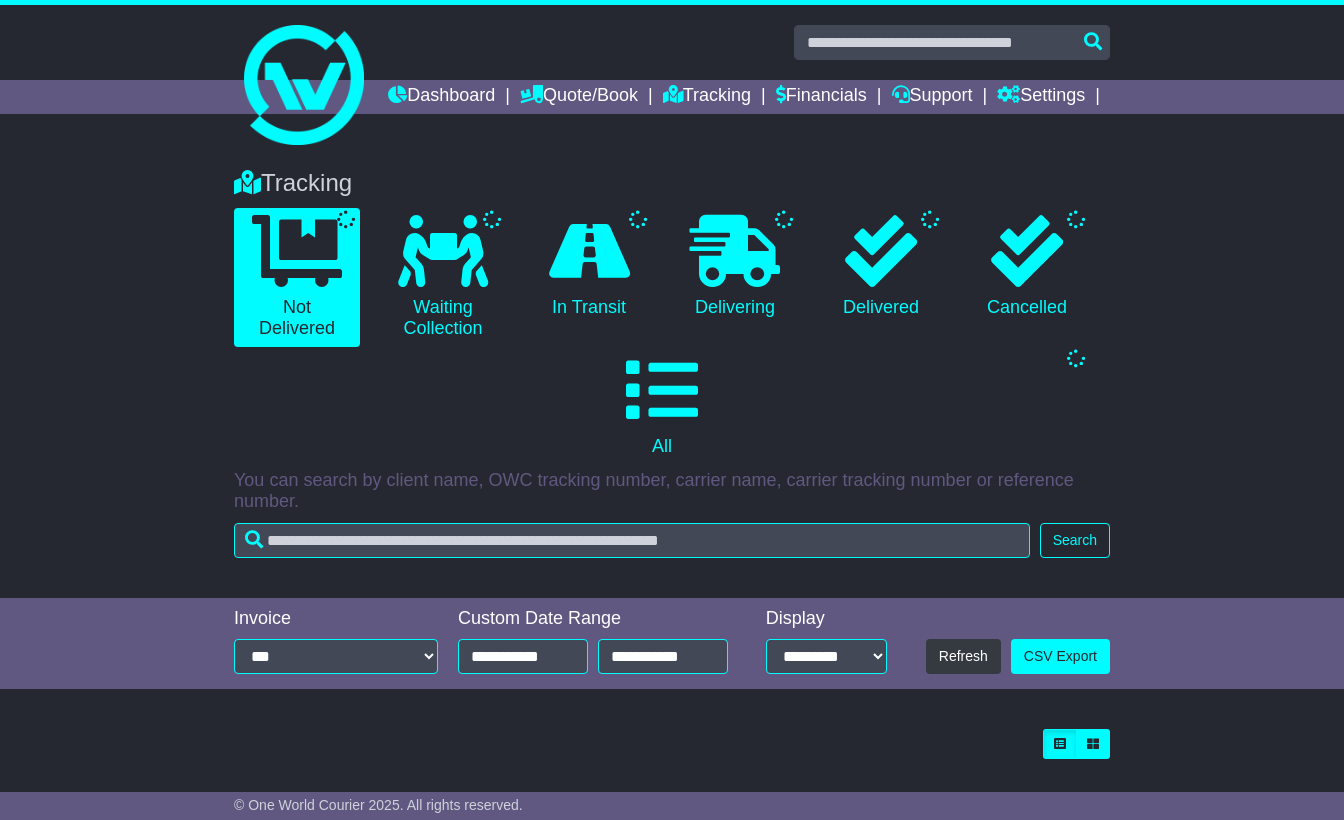 scroll, scrollTop: 0, scrollLeft: 0, axis: both 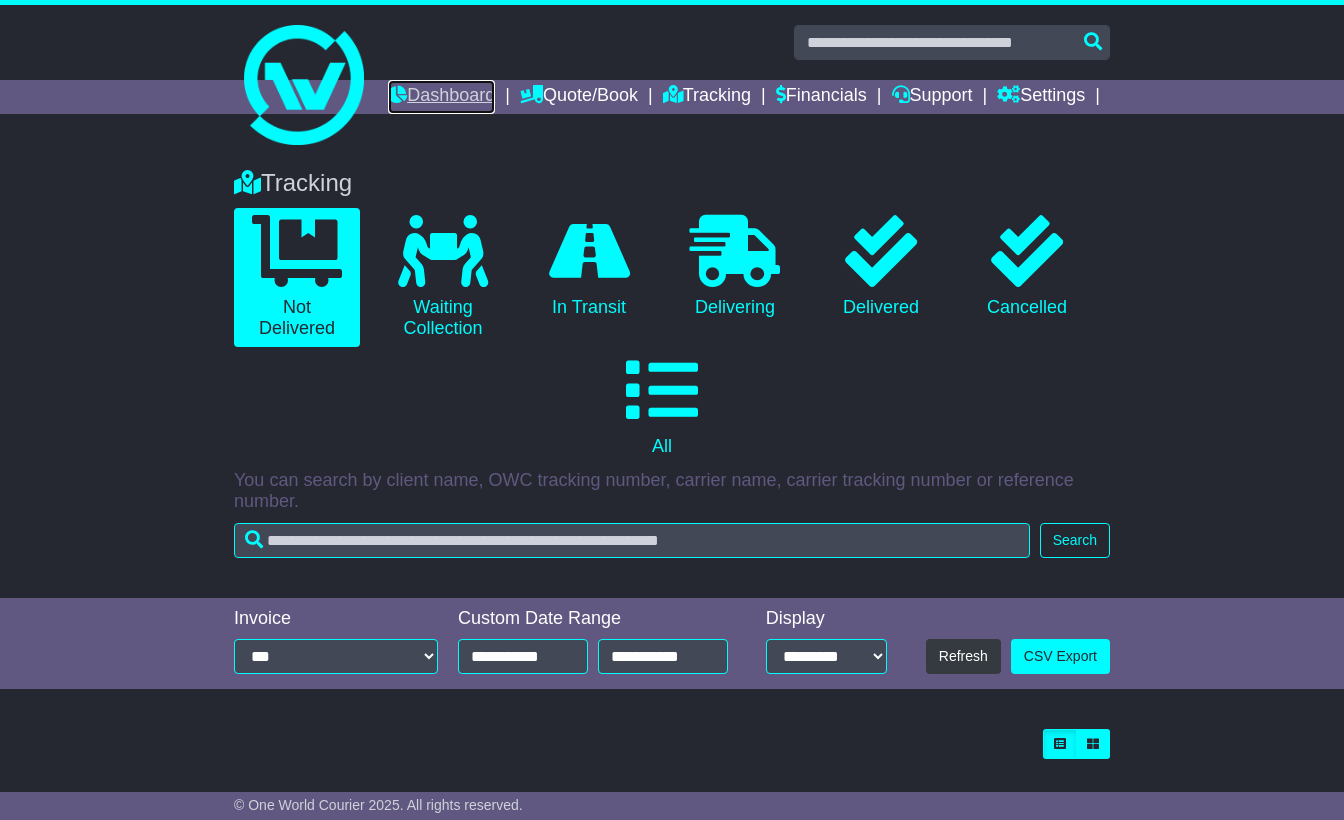 click on "Dashboard" at bounding box center (441, 97) 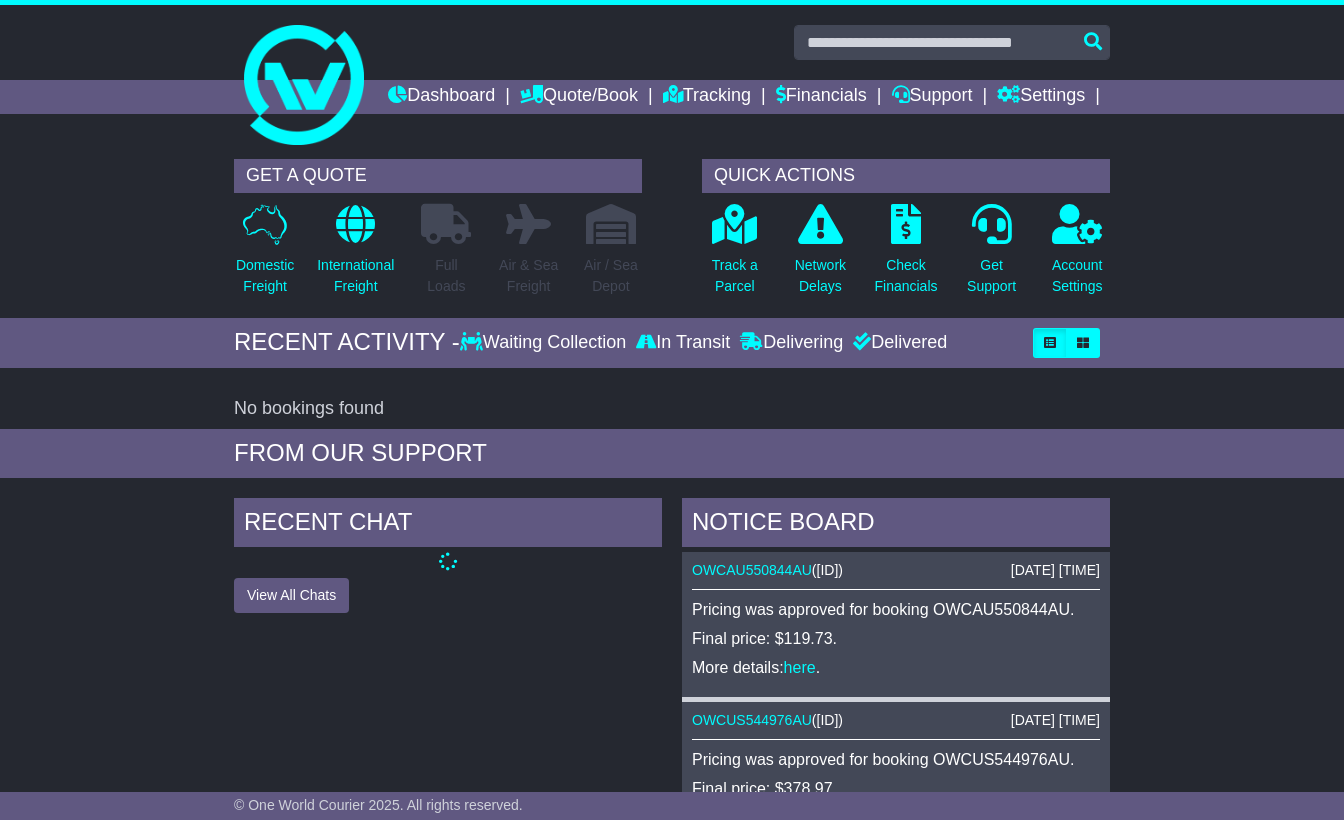 scroll, scrollTop: 0, scrollLeft: 0, axis: both 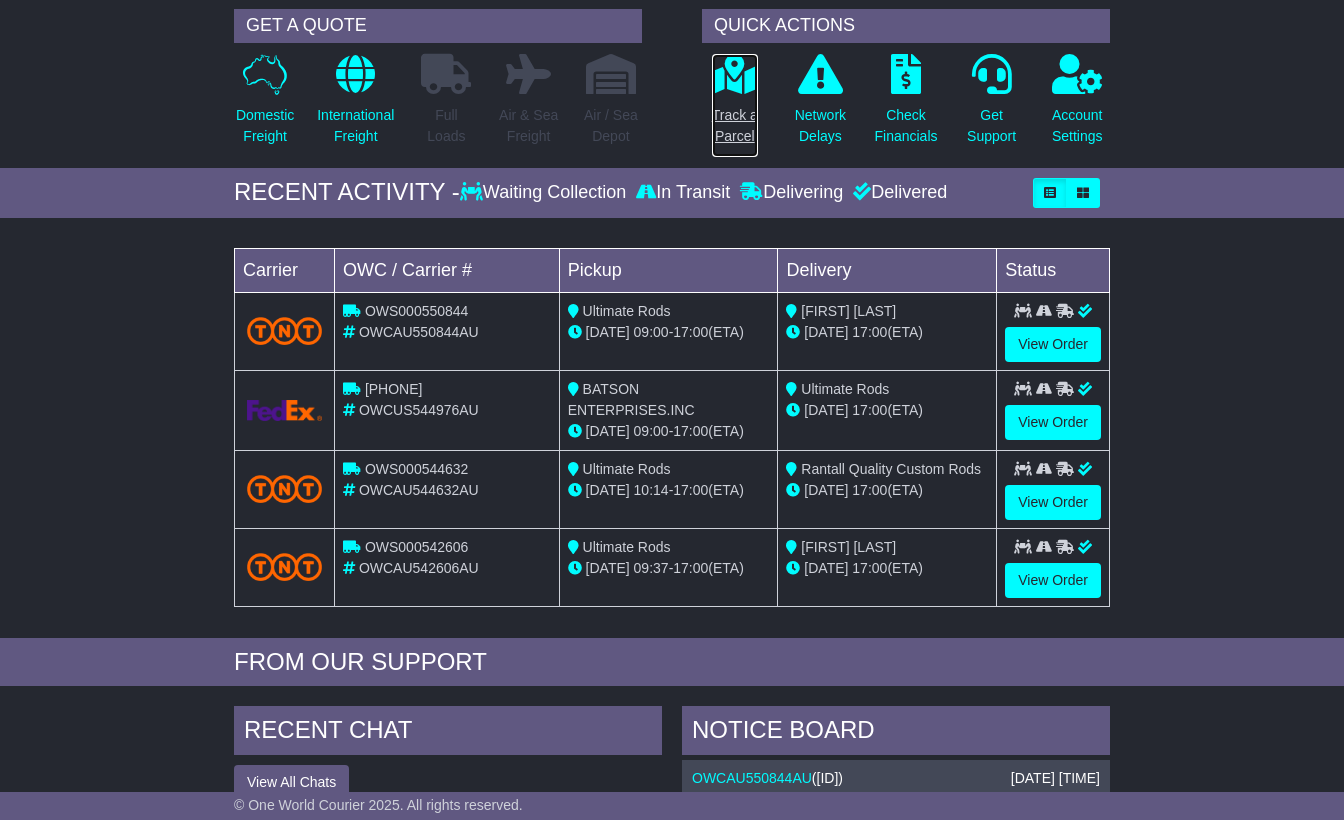 click on "Track a Parcel" at bounding box center [735, 126] 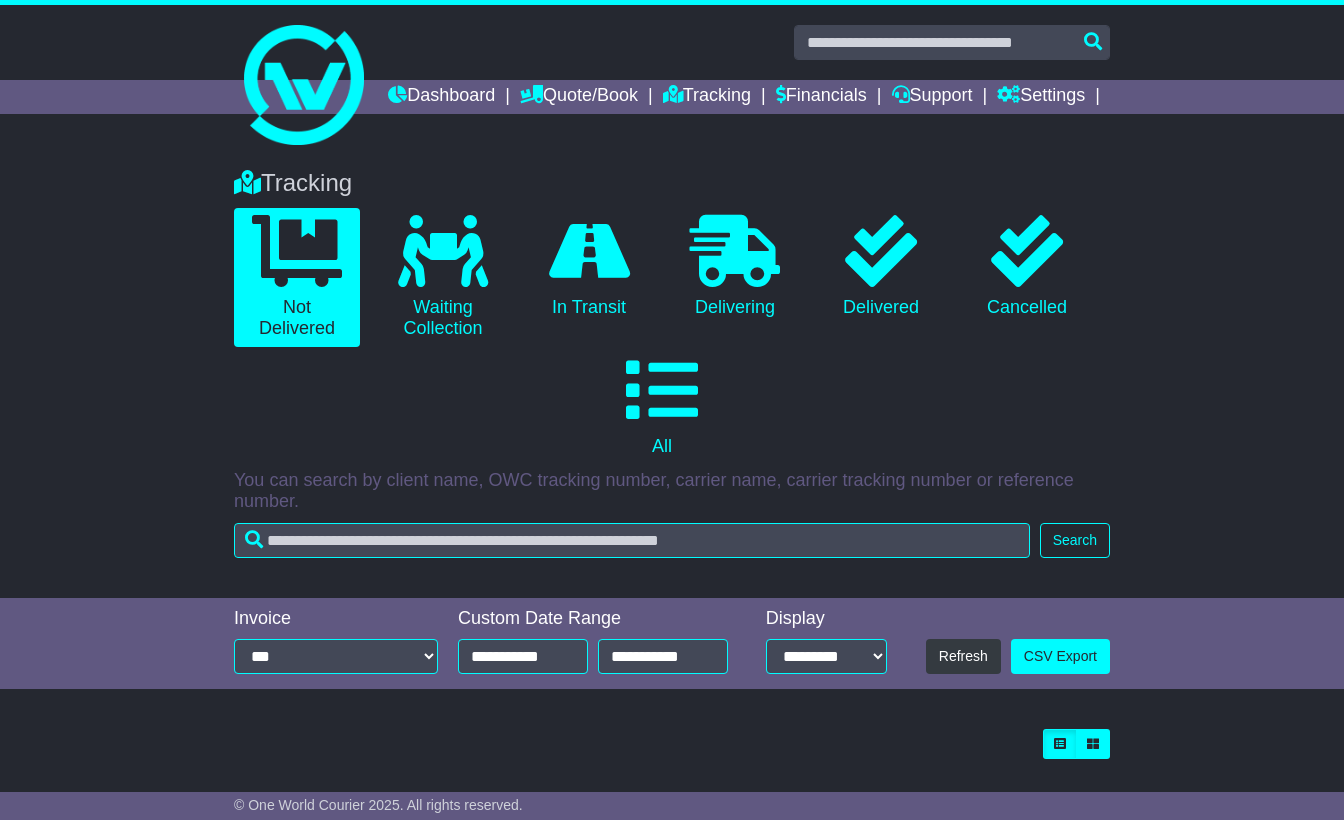 scroll, scrollTop: 0, scrollLeft: 0, axis: both 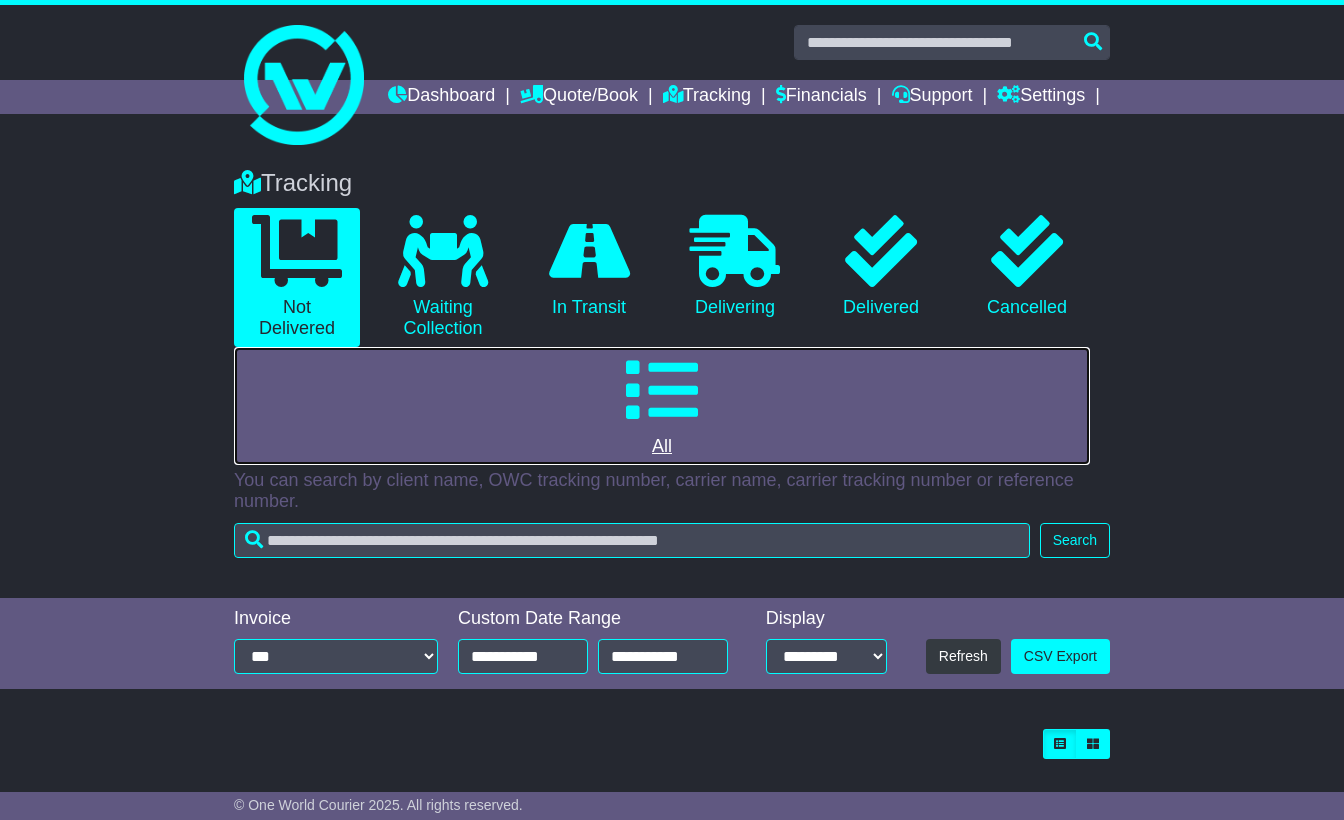 click at bounding box center (662, 390) 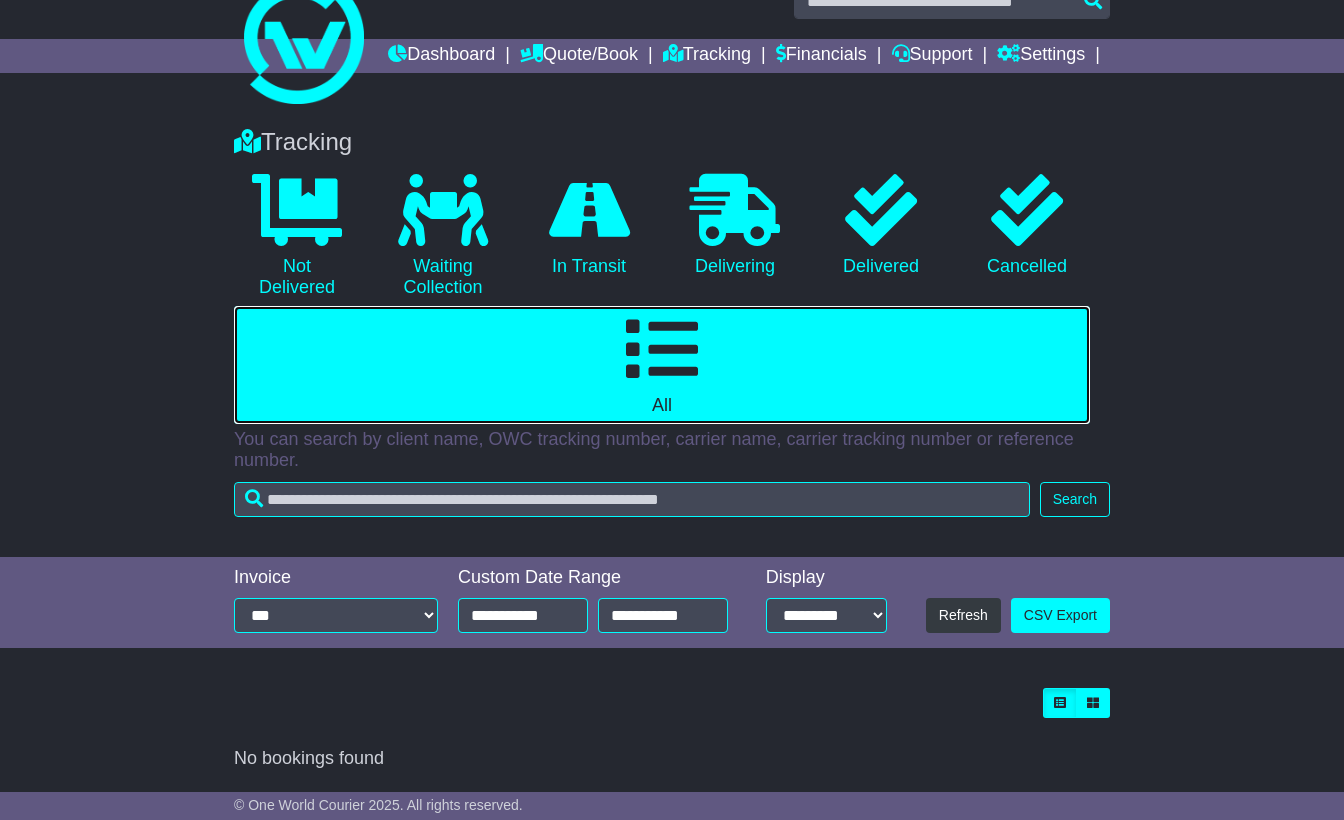 scroll, scrollTop: 75, scrollLeft: 0, axis: vertical 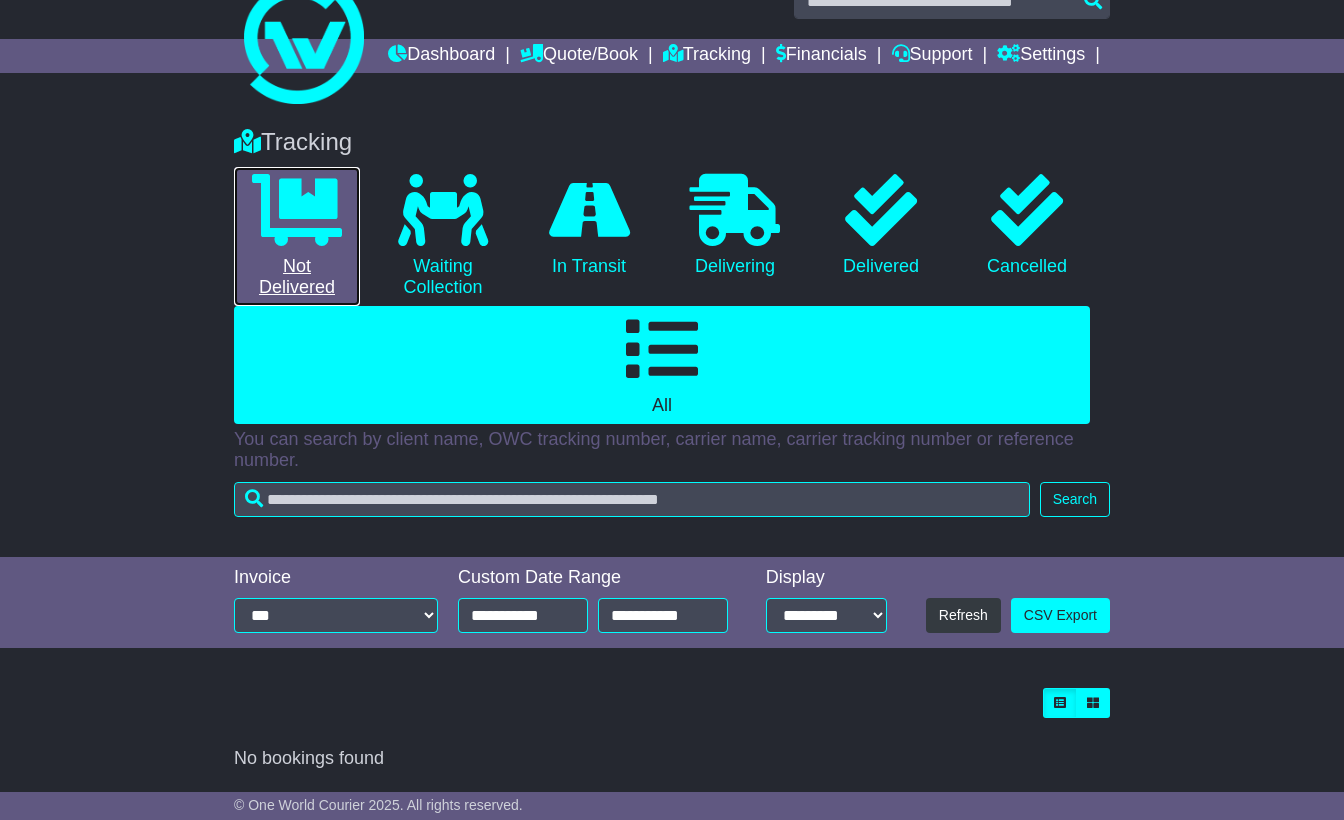 click on "0
Not Delivered" at bounding box center [297, 236] 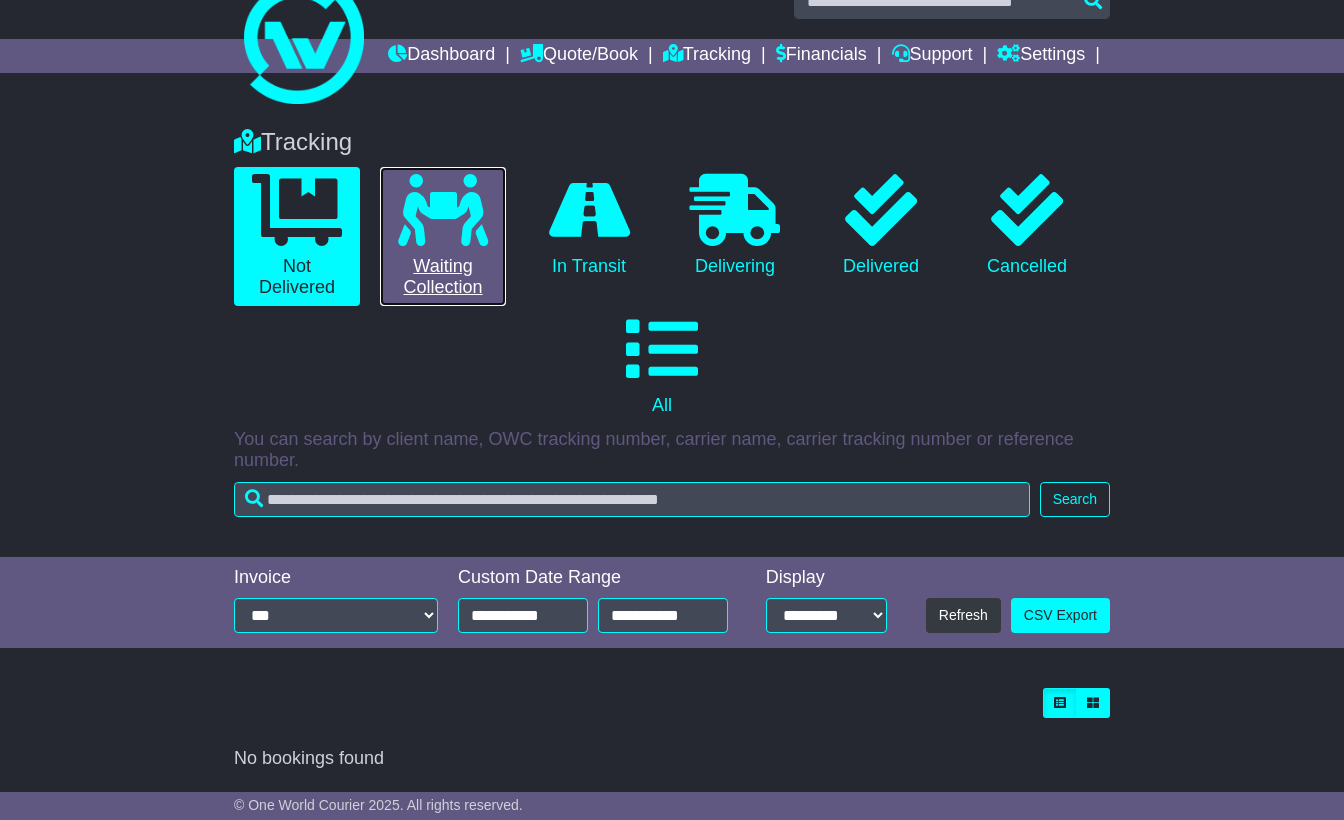 click on "0
Waiting Collection" at bounding box center [443, 236] 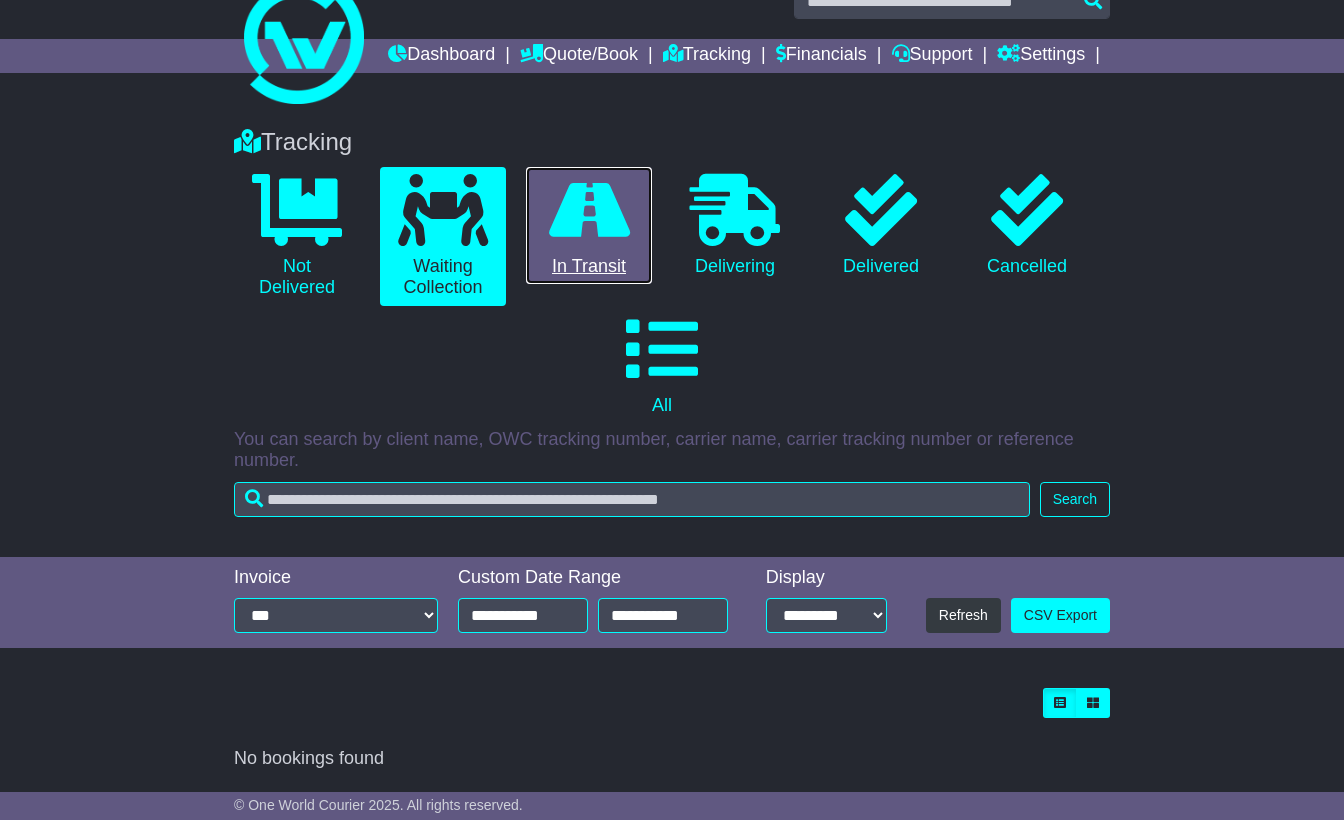 click on "0
In Transit" at bounding box center (589, 226) 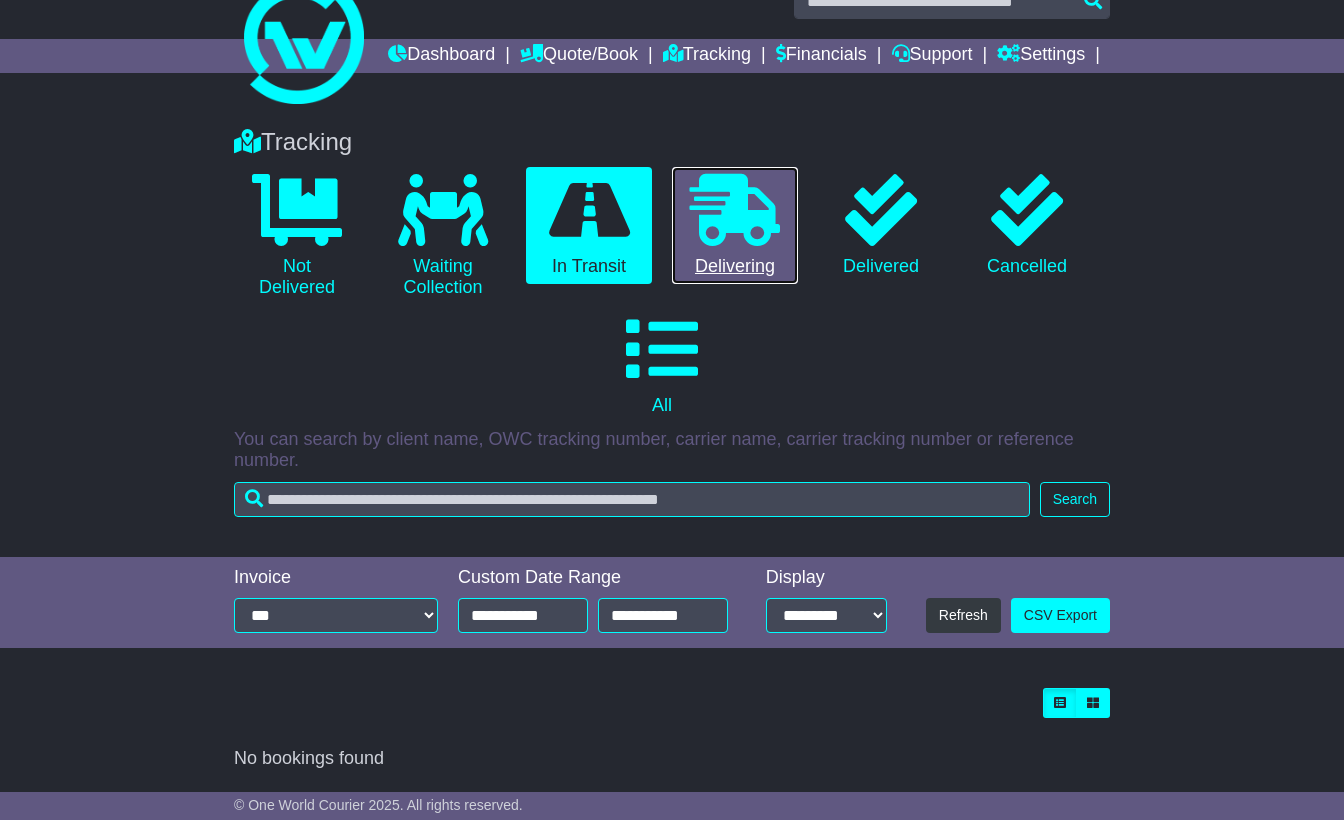 click on "0
Delivering" at bounding box center (735, 226) 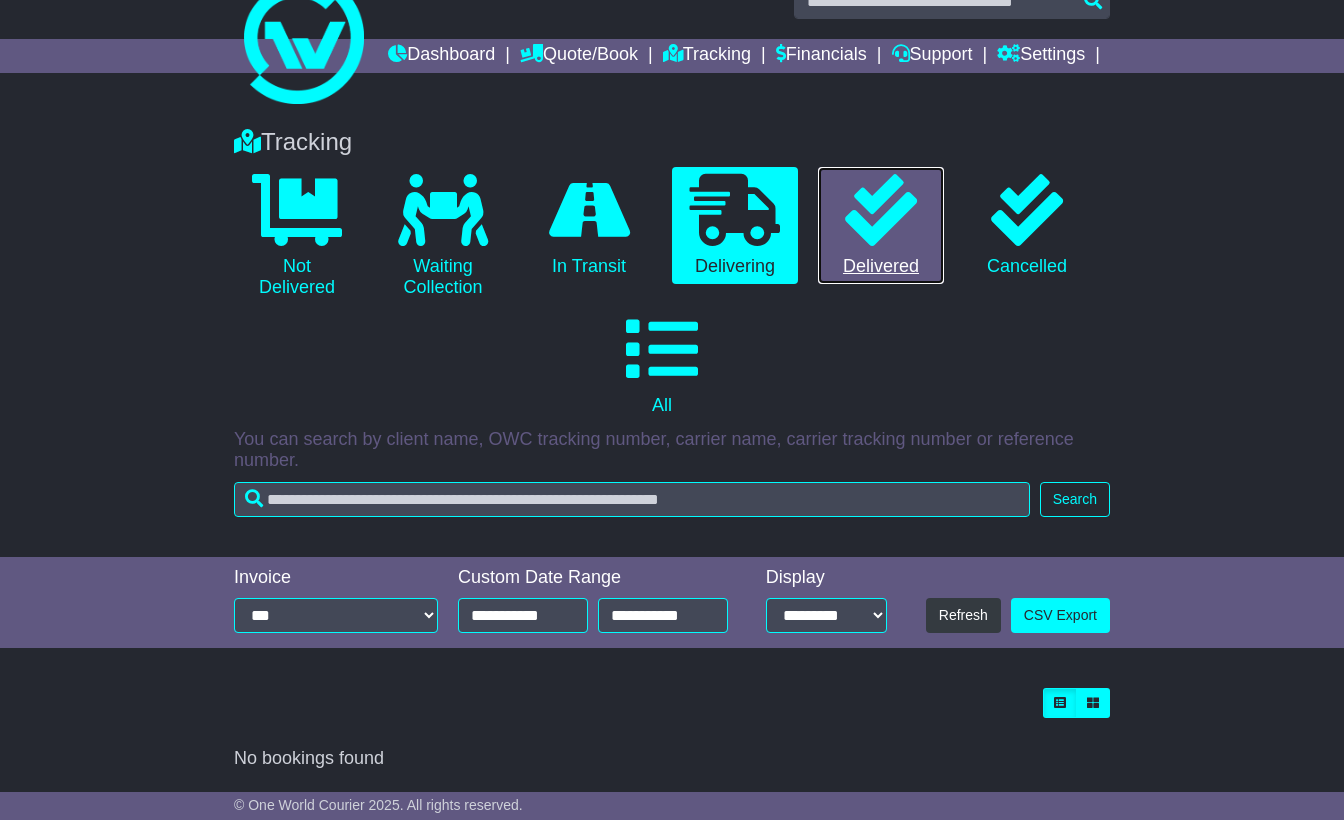 click on "0
Delivered" at bounding box center [881, 226] 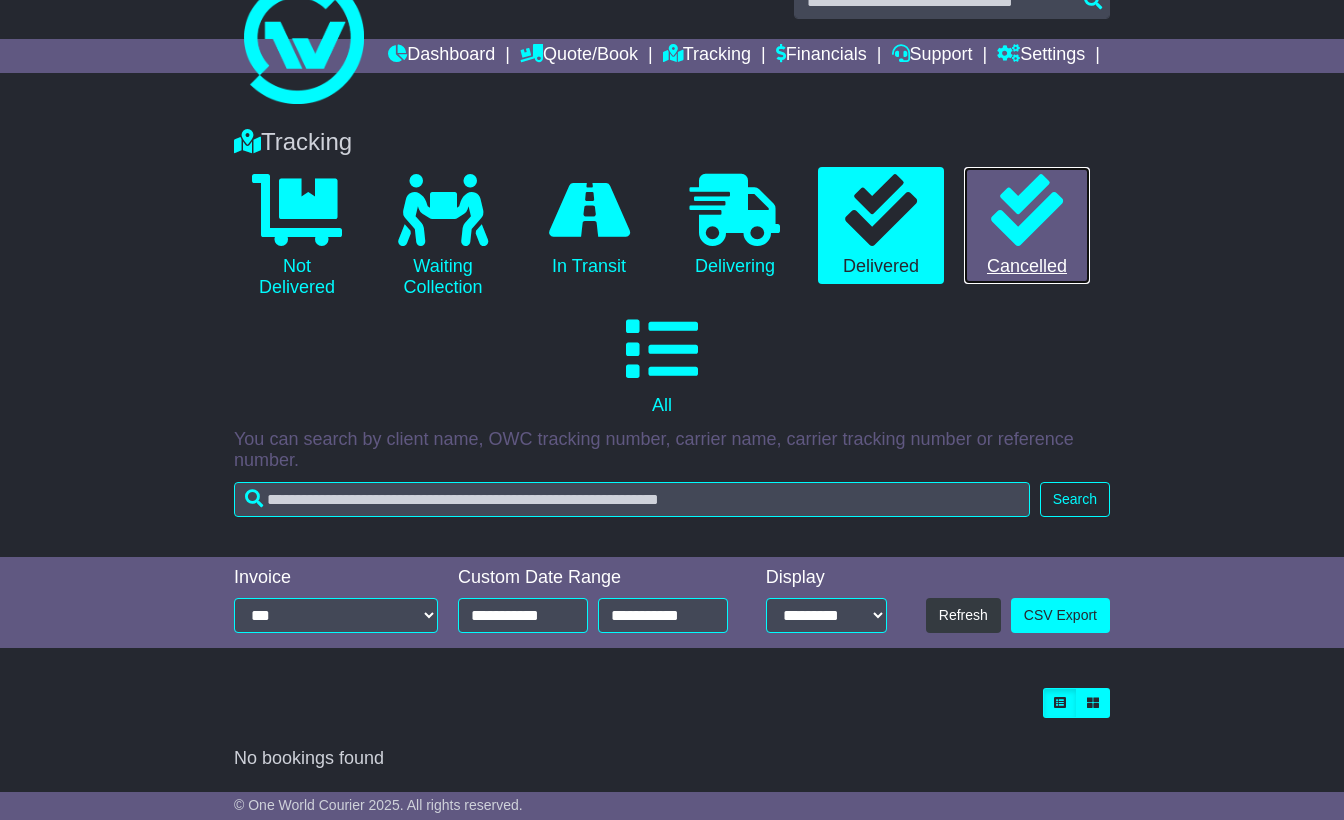 click on "0
Cancelled" at bounding box center (1027, 226) 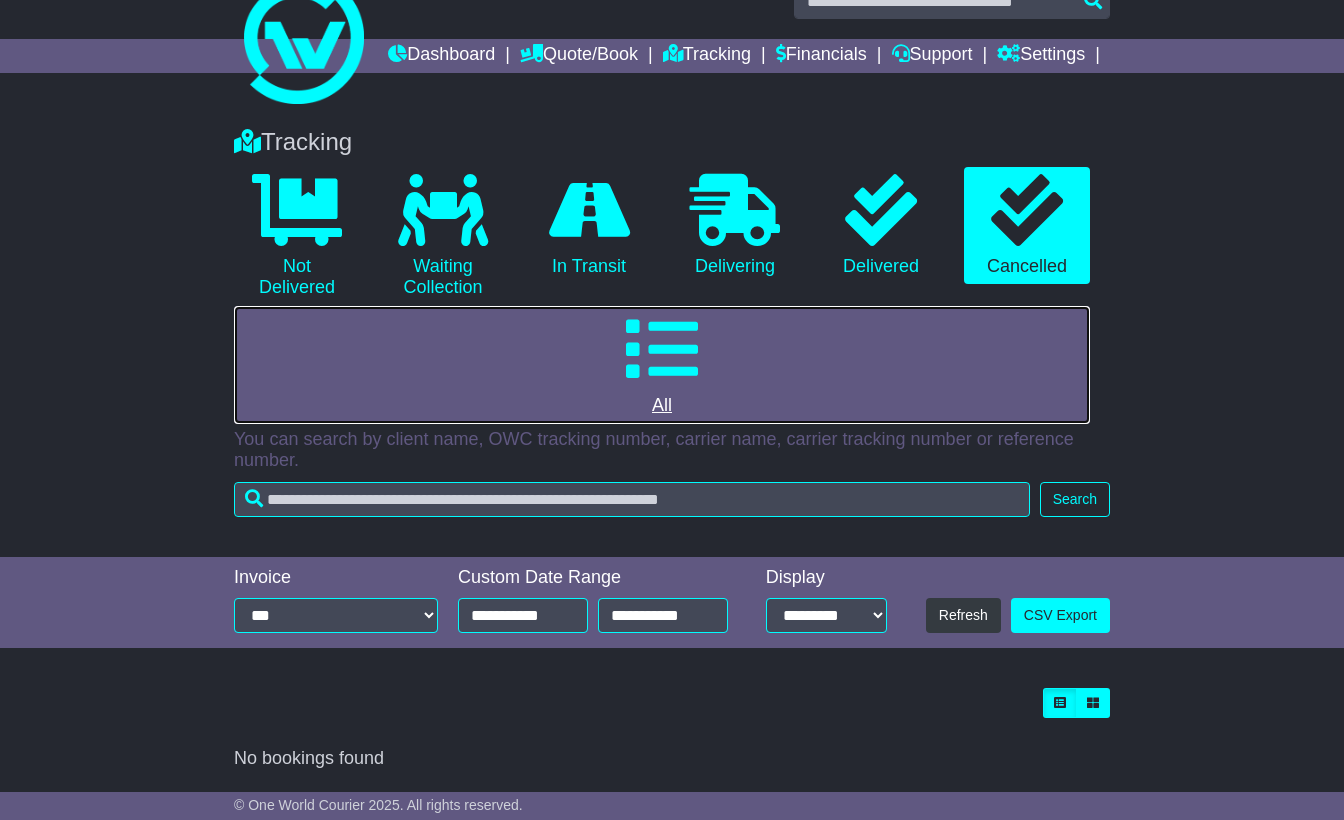 click at bounding box center (662, 349) 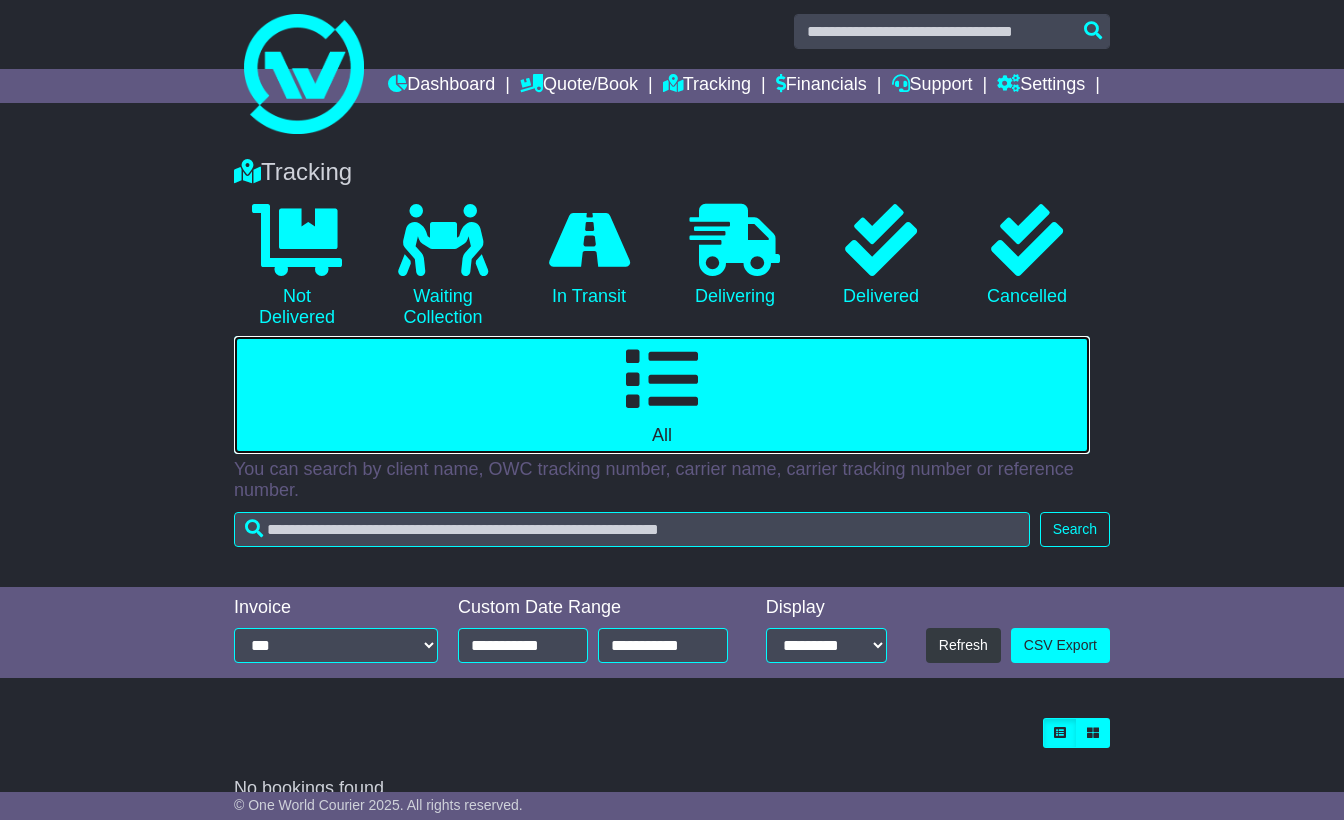 scroll, scrollTop: 0, scrollLeft: 0, axis: both 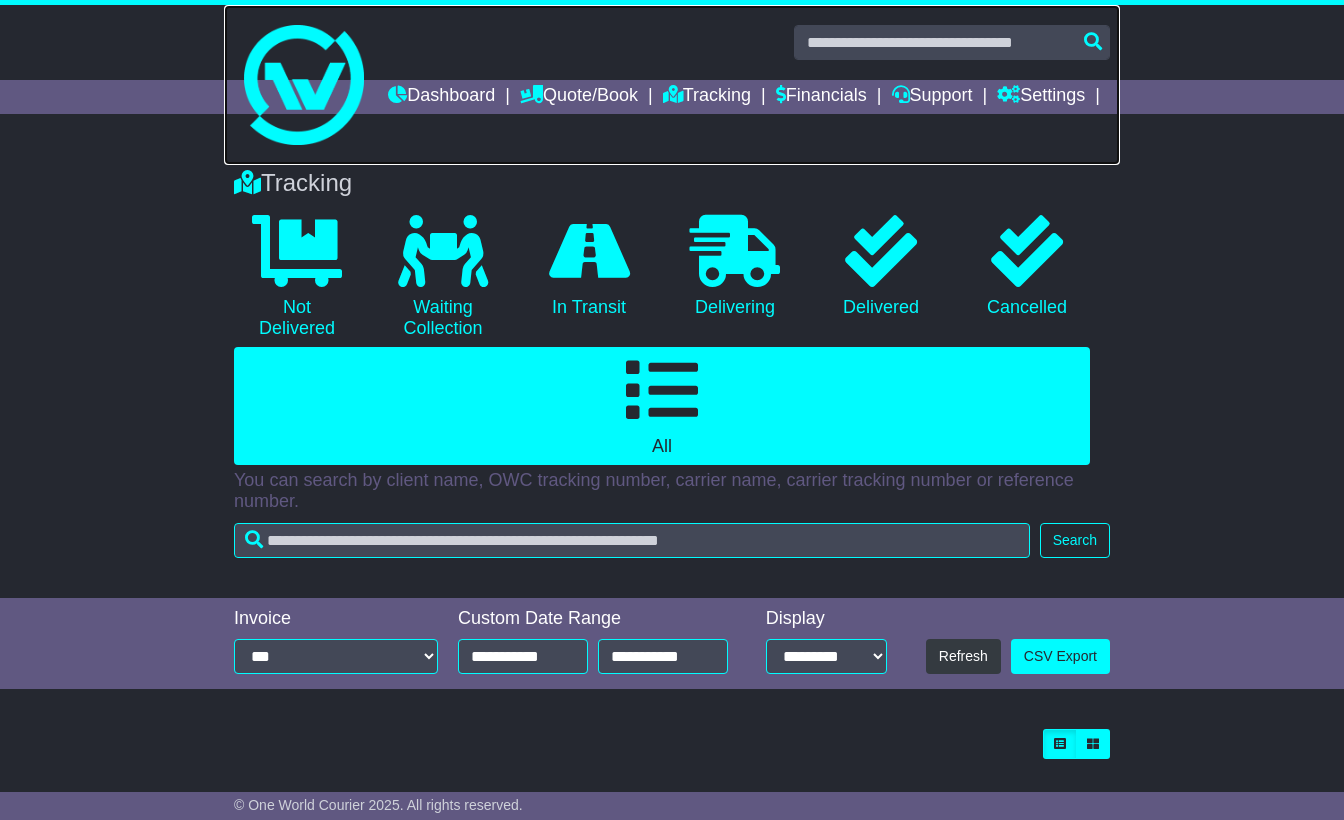 click at bounding box center [672, 85] 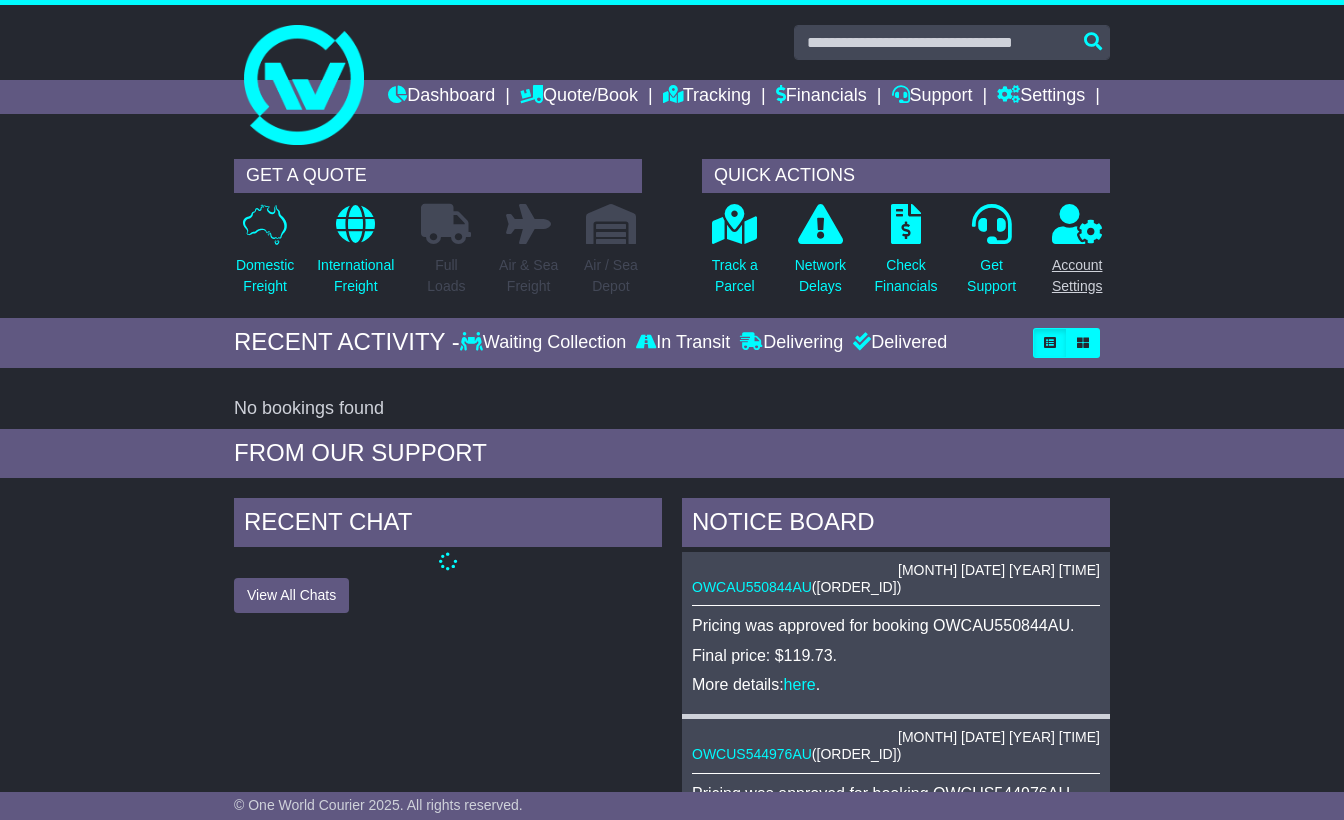 scroll, scrollTop: 0, scrollLeft: 0, axis: both 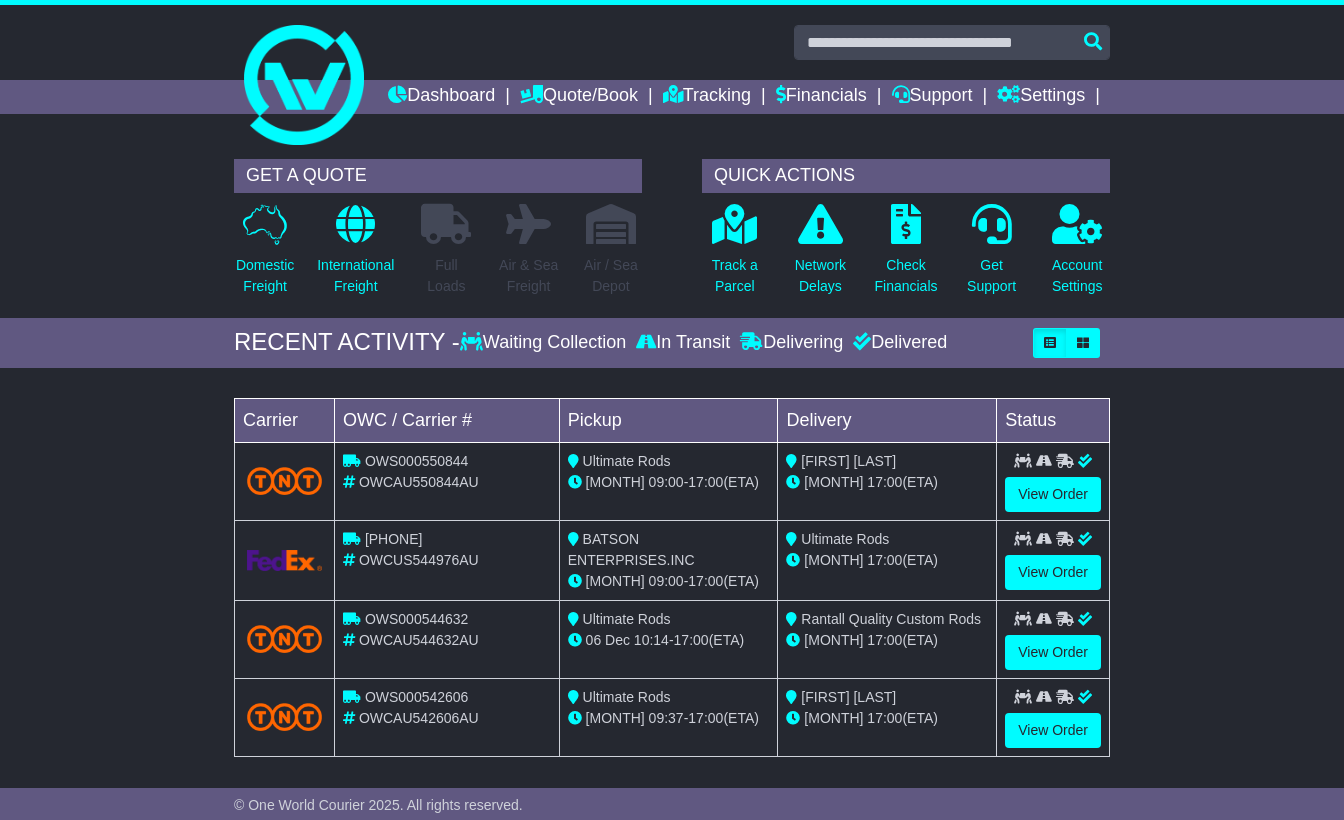 click on "Loading...
No bookings found
Carrier
OWC / Carrier #
Pickup
Delivery
Status
OWS000550844
OWCAU550844AU
Ultimate Rods
23 Dec
09:00  -  17:00
(ETA)
RYAN RYAN" at bounding box center [672, 583] 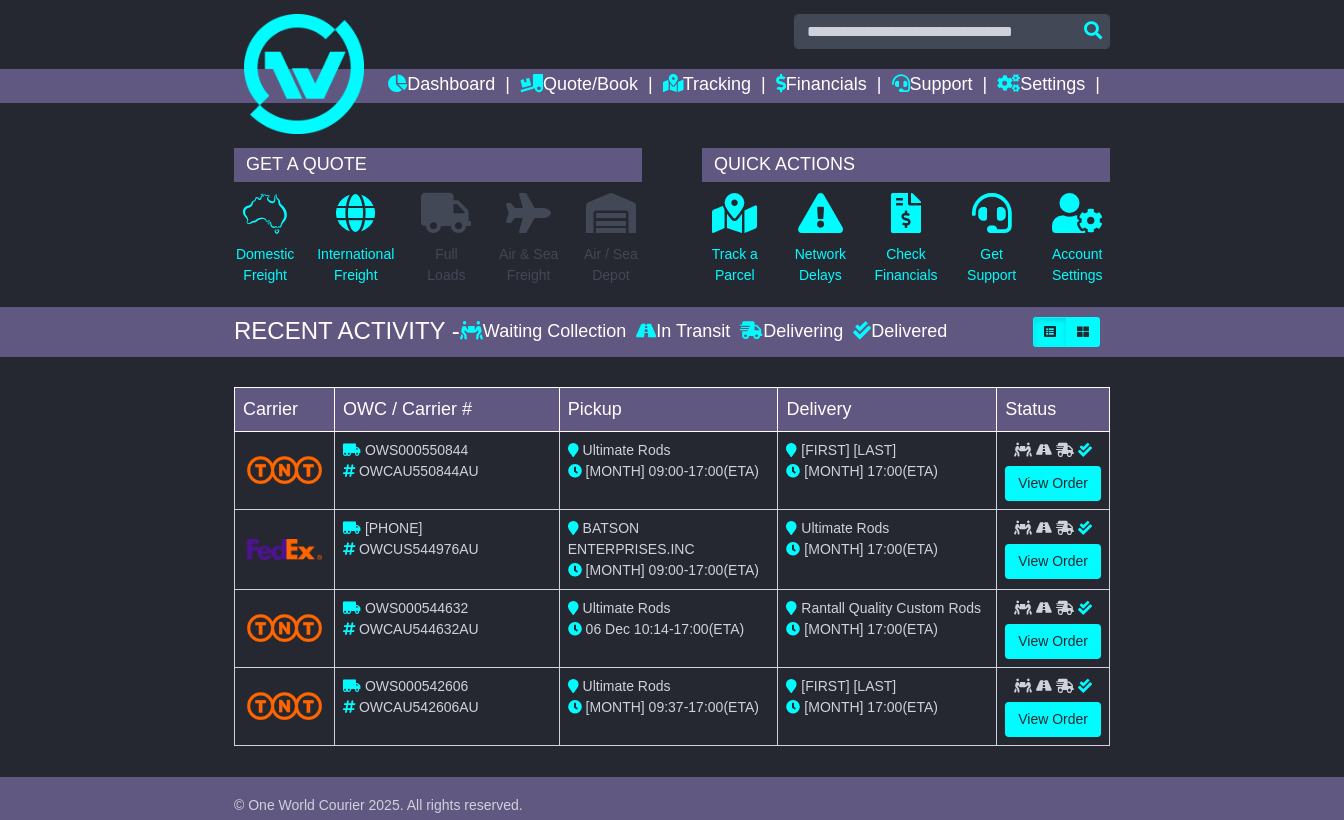 scroll, scrollTop: 0, scrollLeft: 0, axis: both 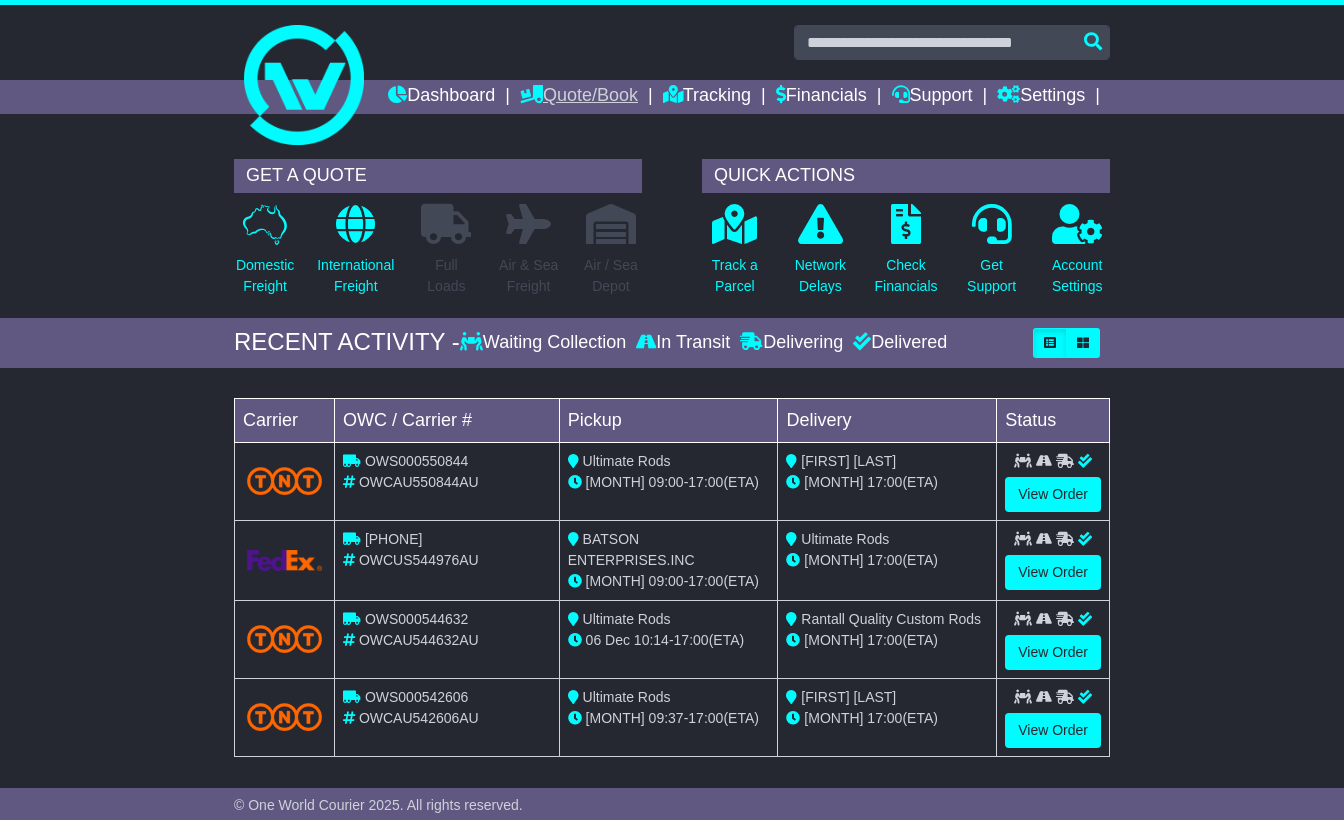 click on "Quote/Book" at bounding box center [579, 97] 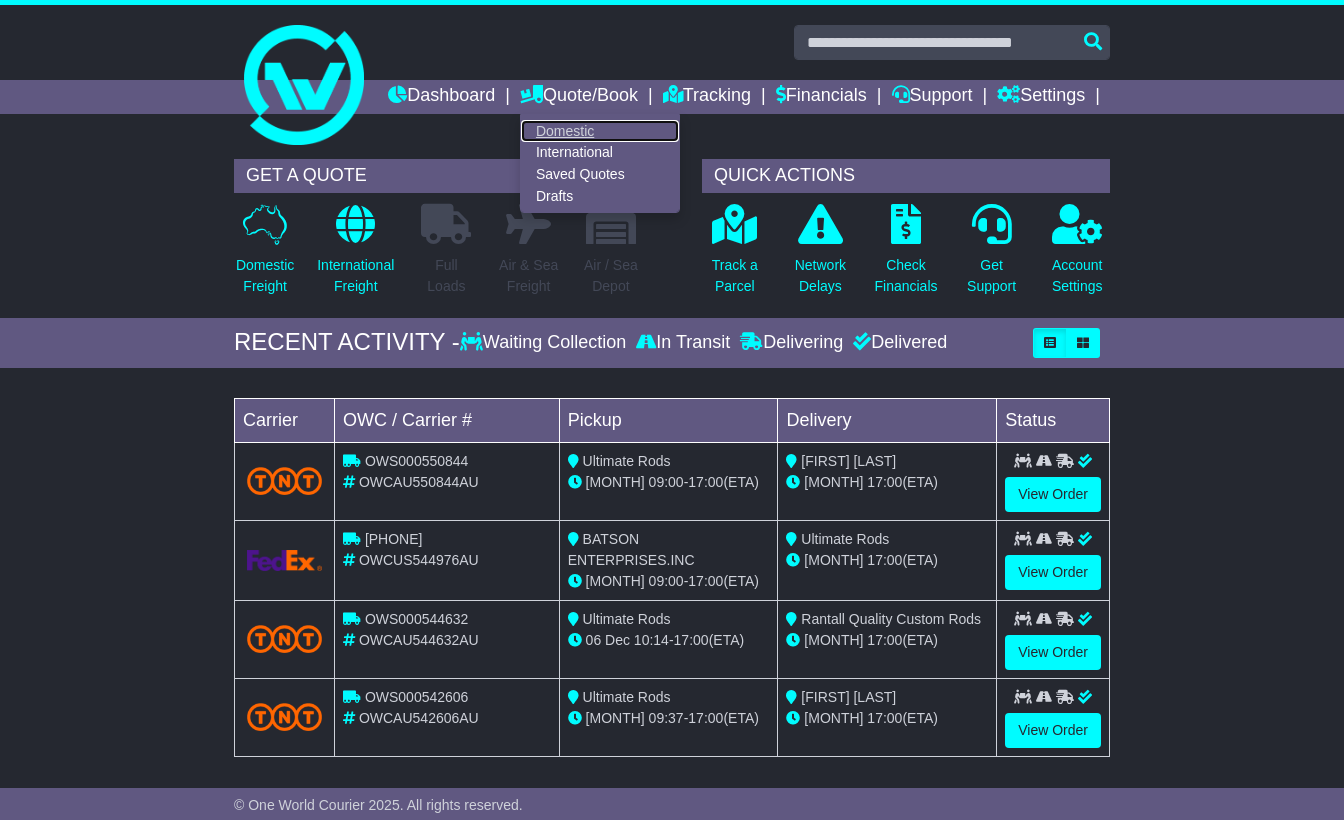 click on "Domestic" at bounding box center (600, 131) 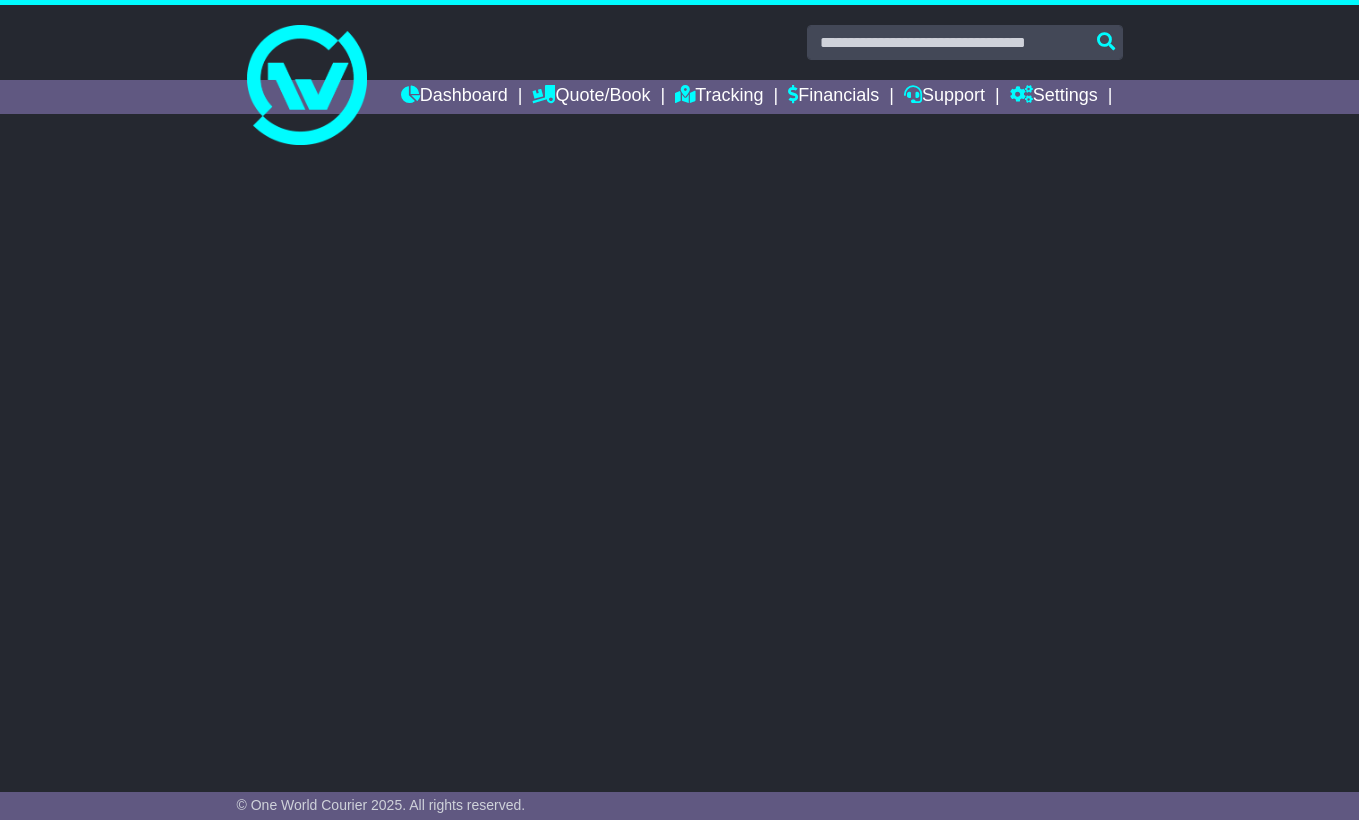 scroll, scrollTop: 0, scrollLeft: 0, axis: both 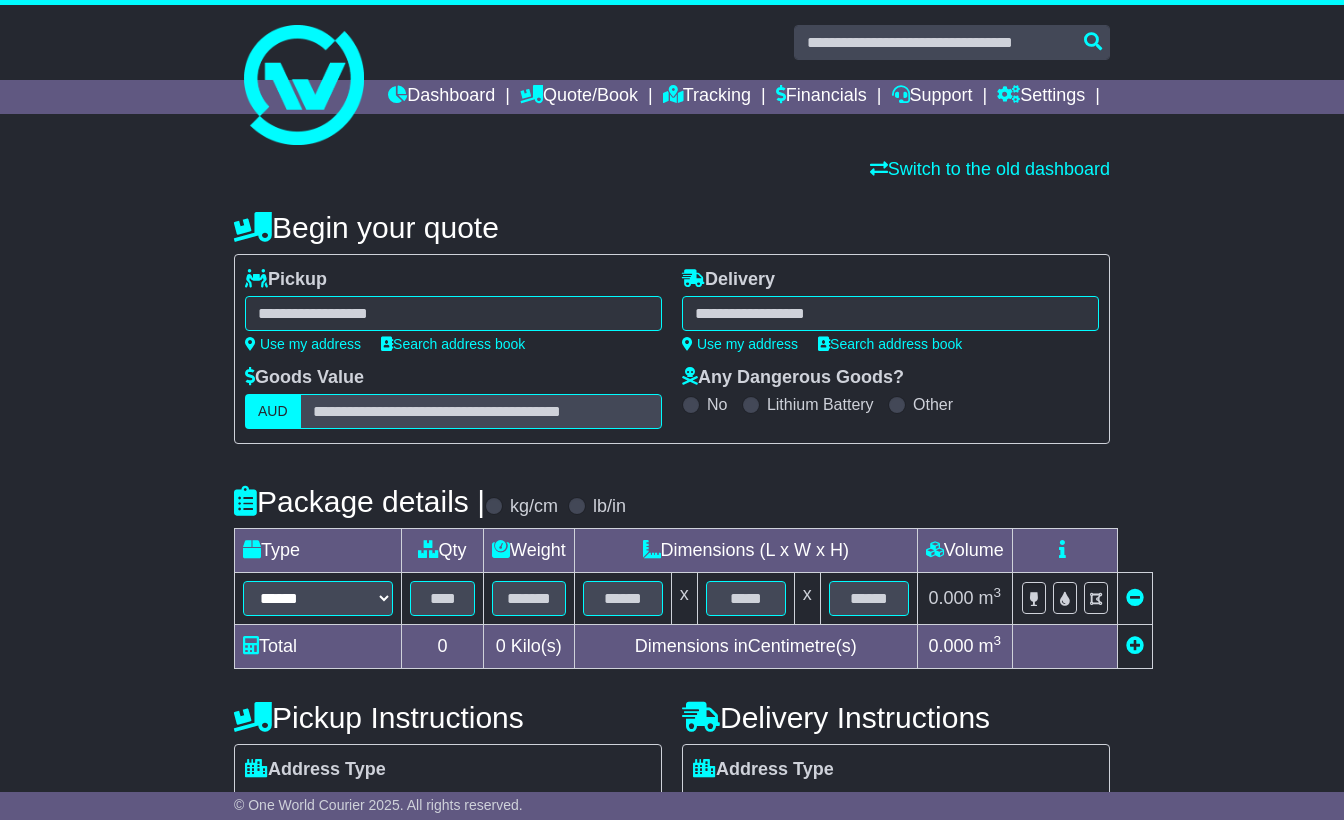 click on "**********" at bounding box center (672, 604) 